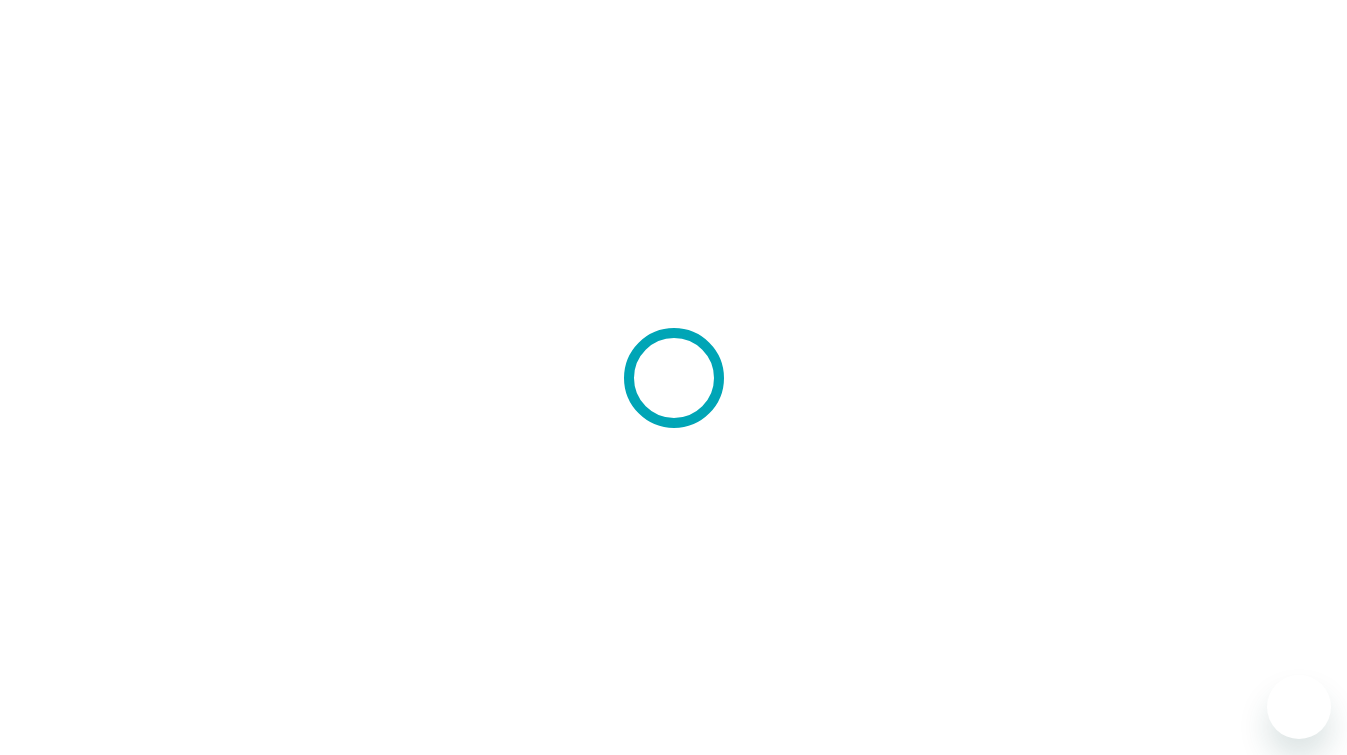 scroll, scrollTop: 0, scrollLeft: 0, axis: both 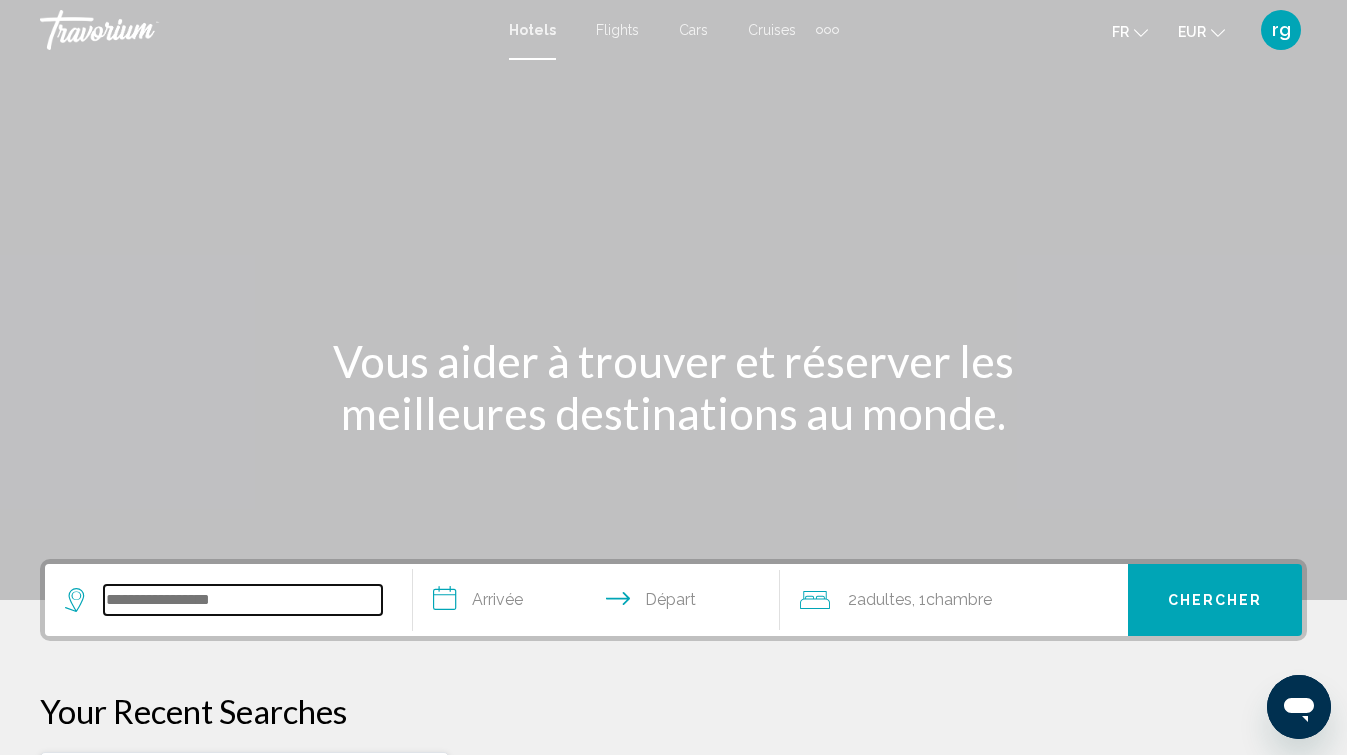 click at bounding box center [243, 600] 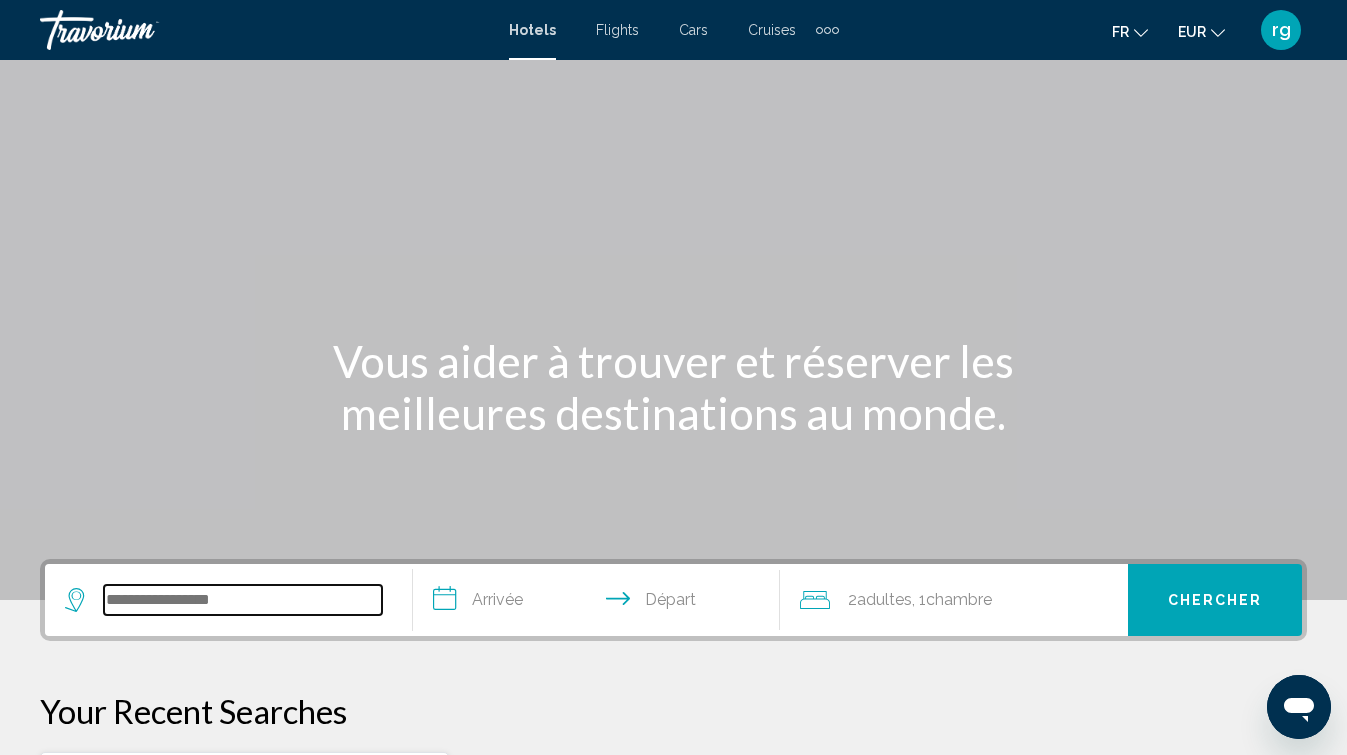 scroll, scrollTop: 494, scrollLeft: 0, axis: vertical 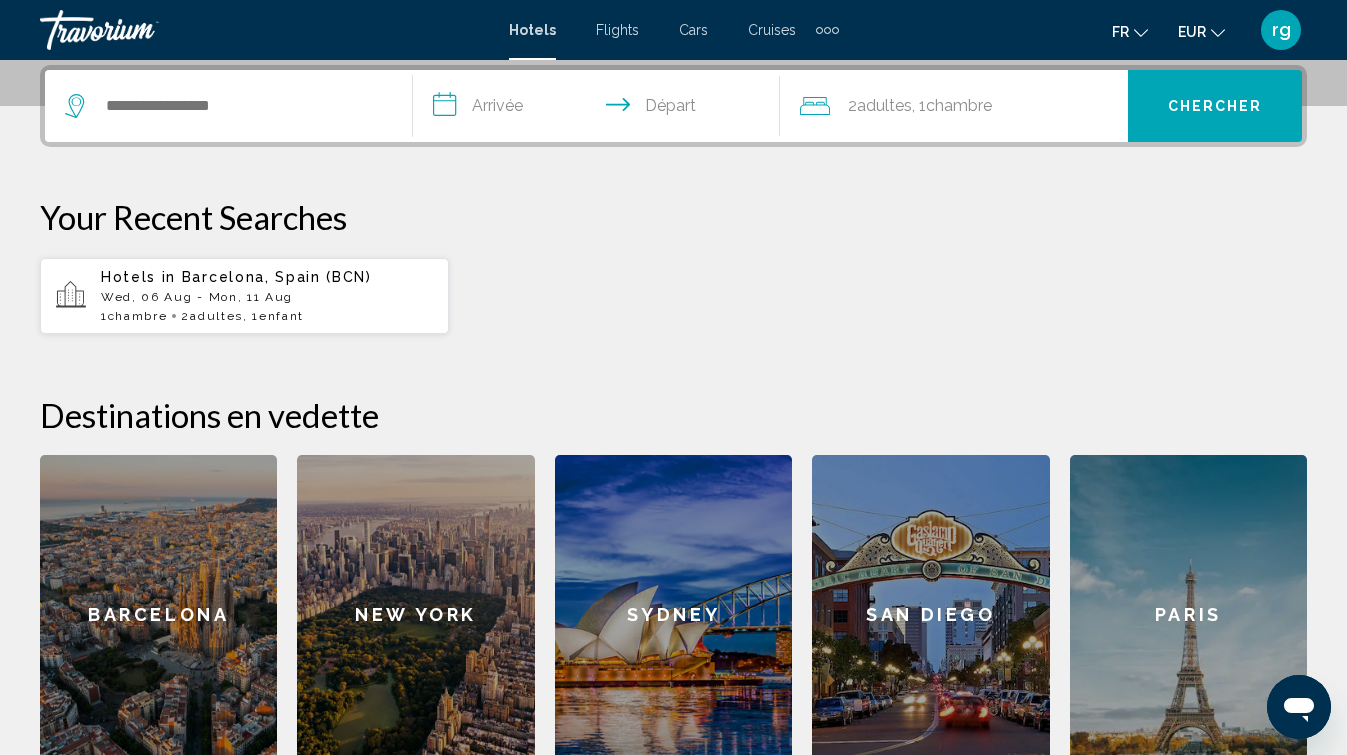 click on "Barcelona" 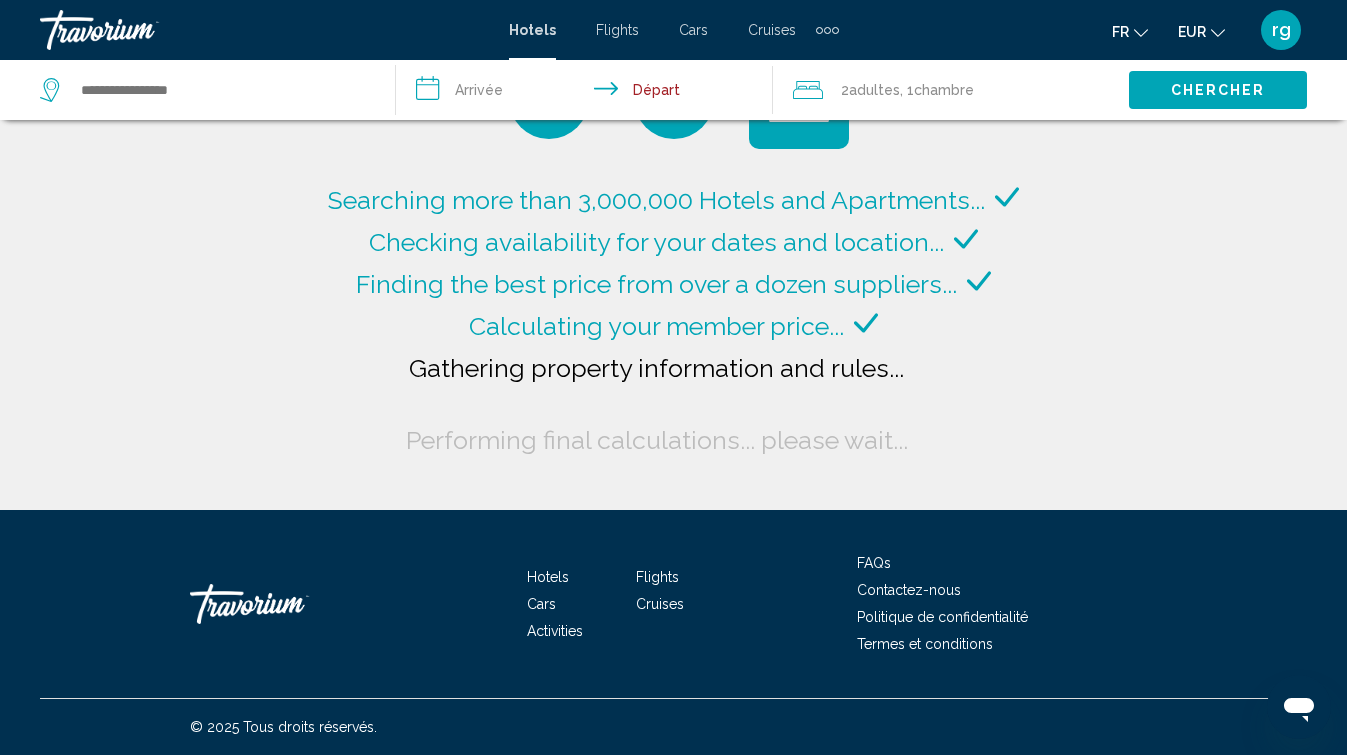 scroll, scrollTop: 0, scrollLeft: 0, axis: both 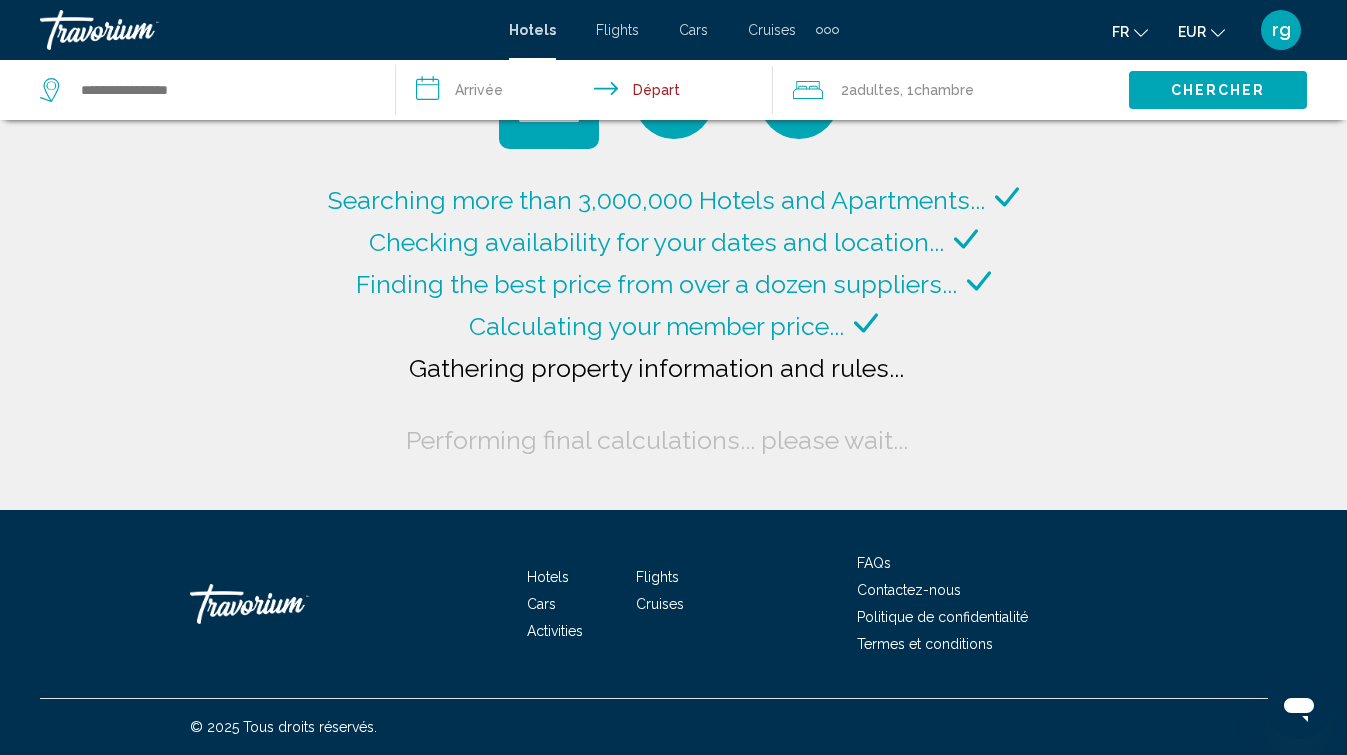 click on "**********" at bounding box center [588, 93] 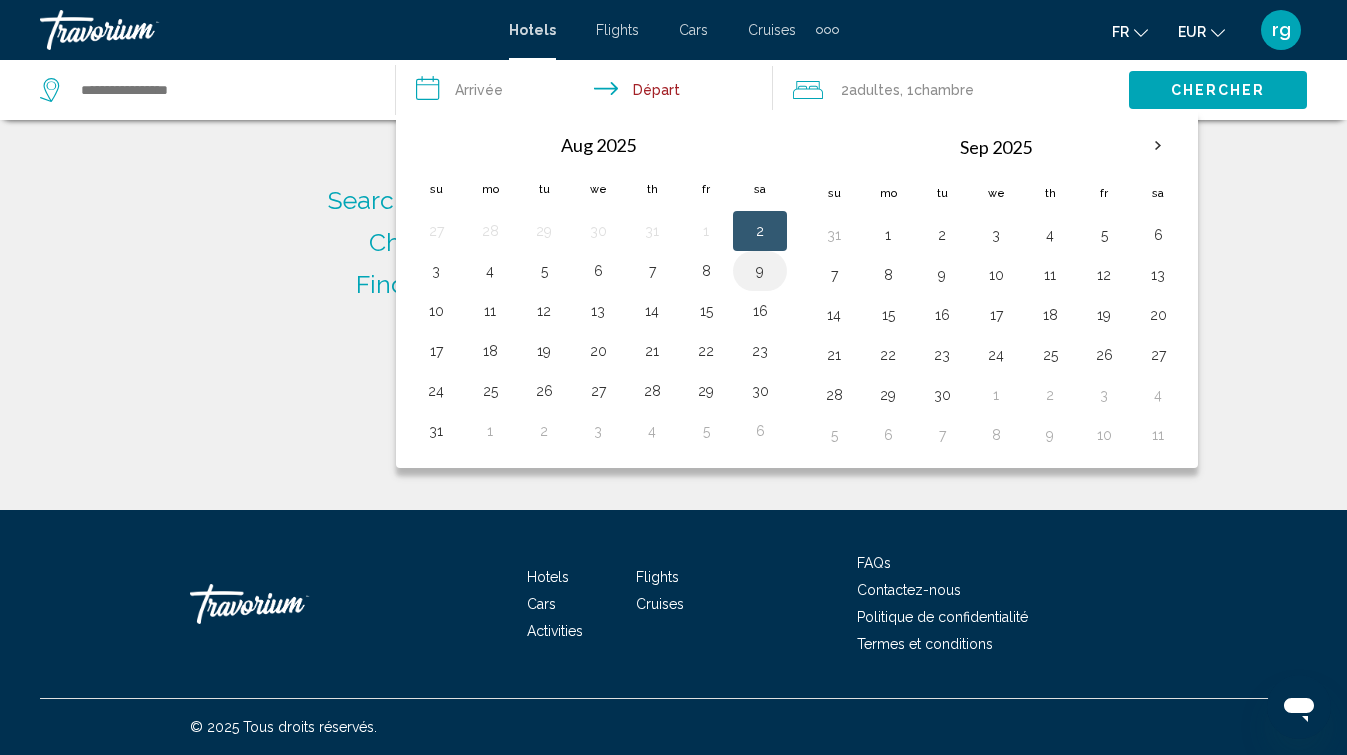 type on "**********" 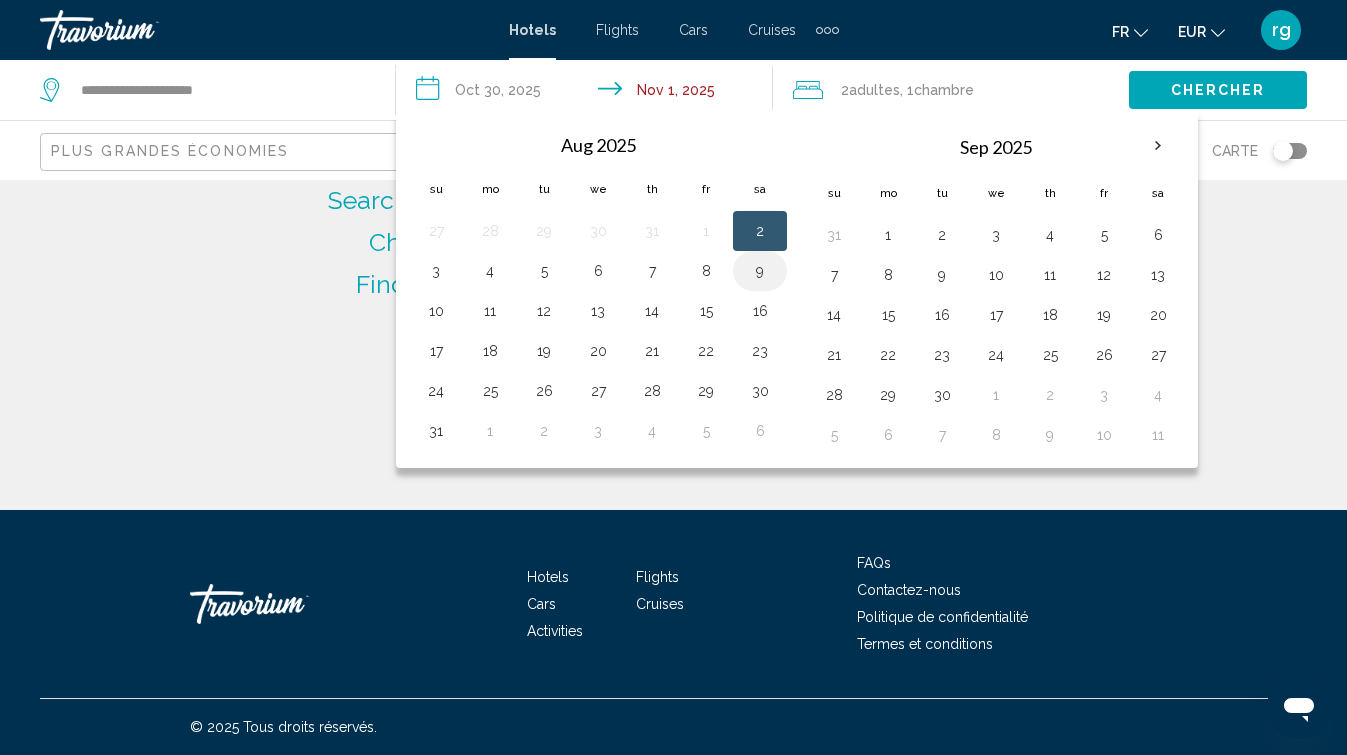 click on "9" at bounding box center (760, 271) 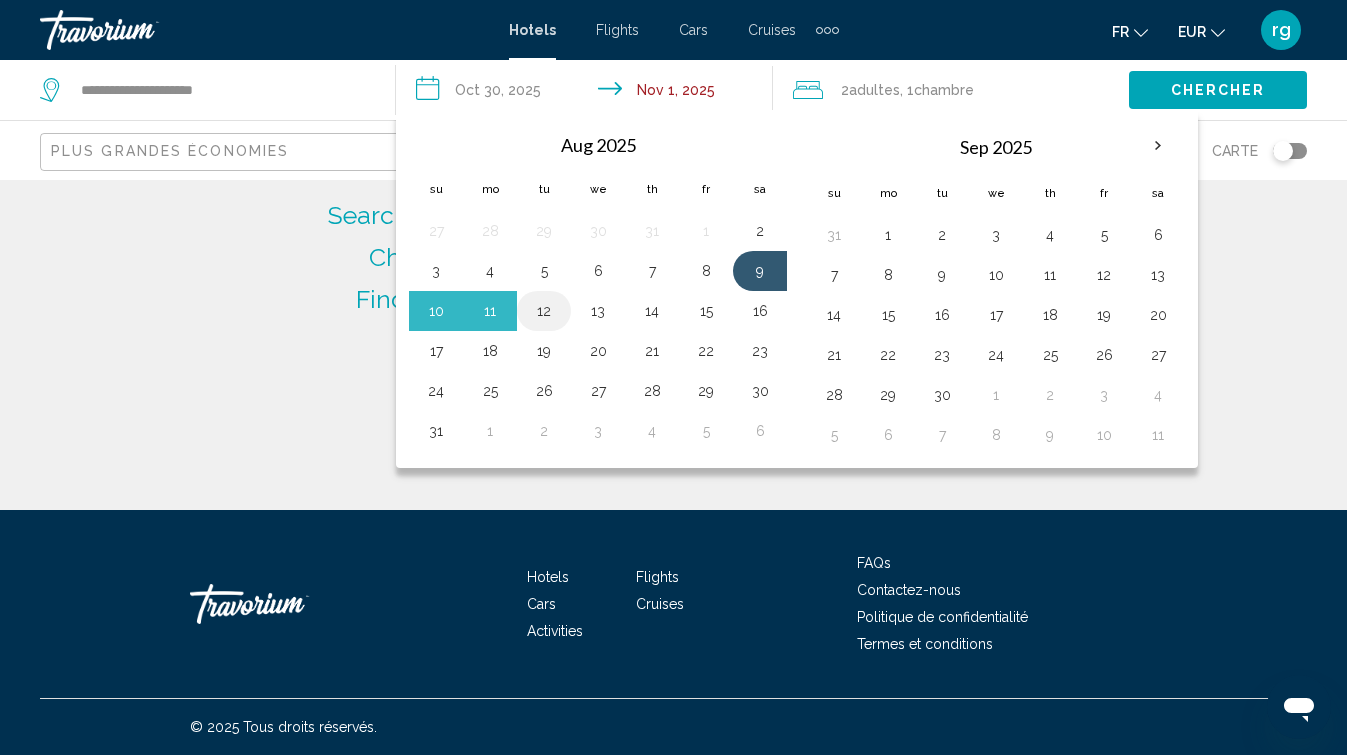 click on "12" at bounding box center (544, 311) 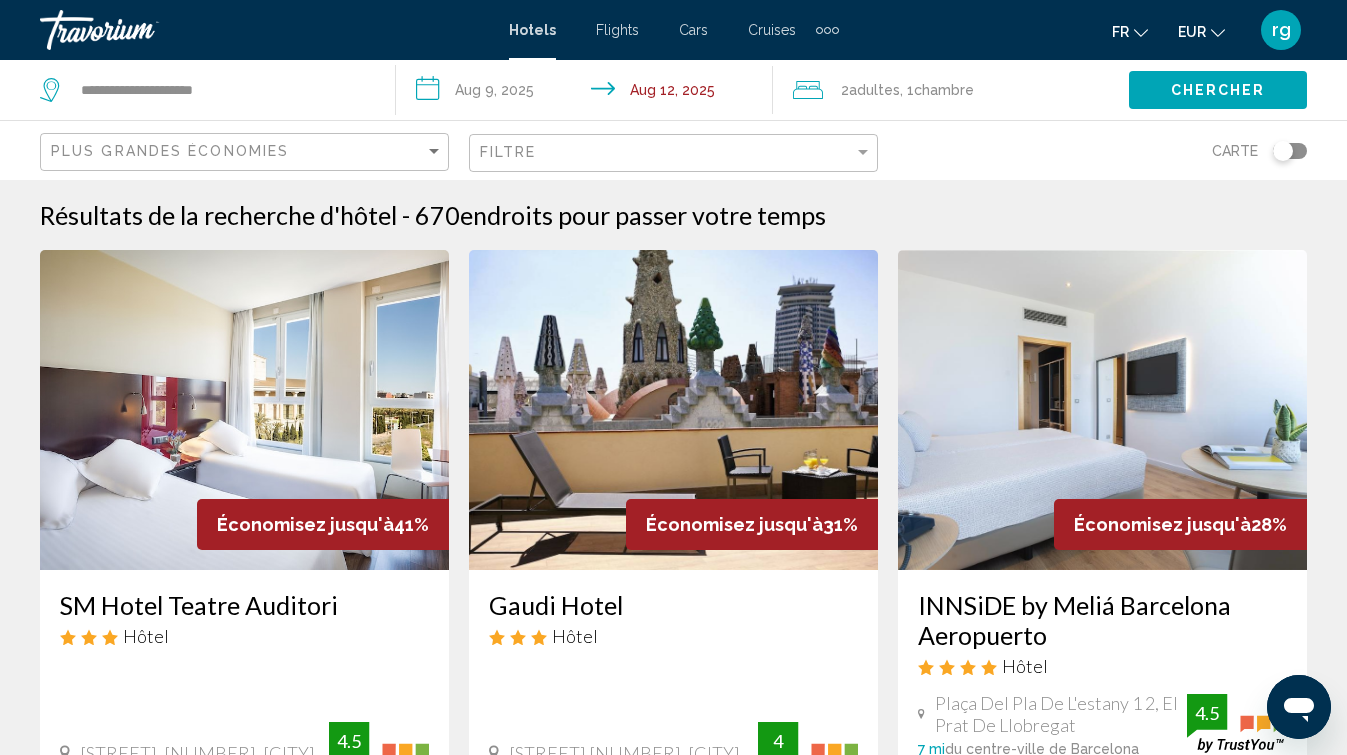scroll, scrollTop: 0, scrollLeft: 0, axis: both 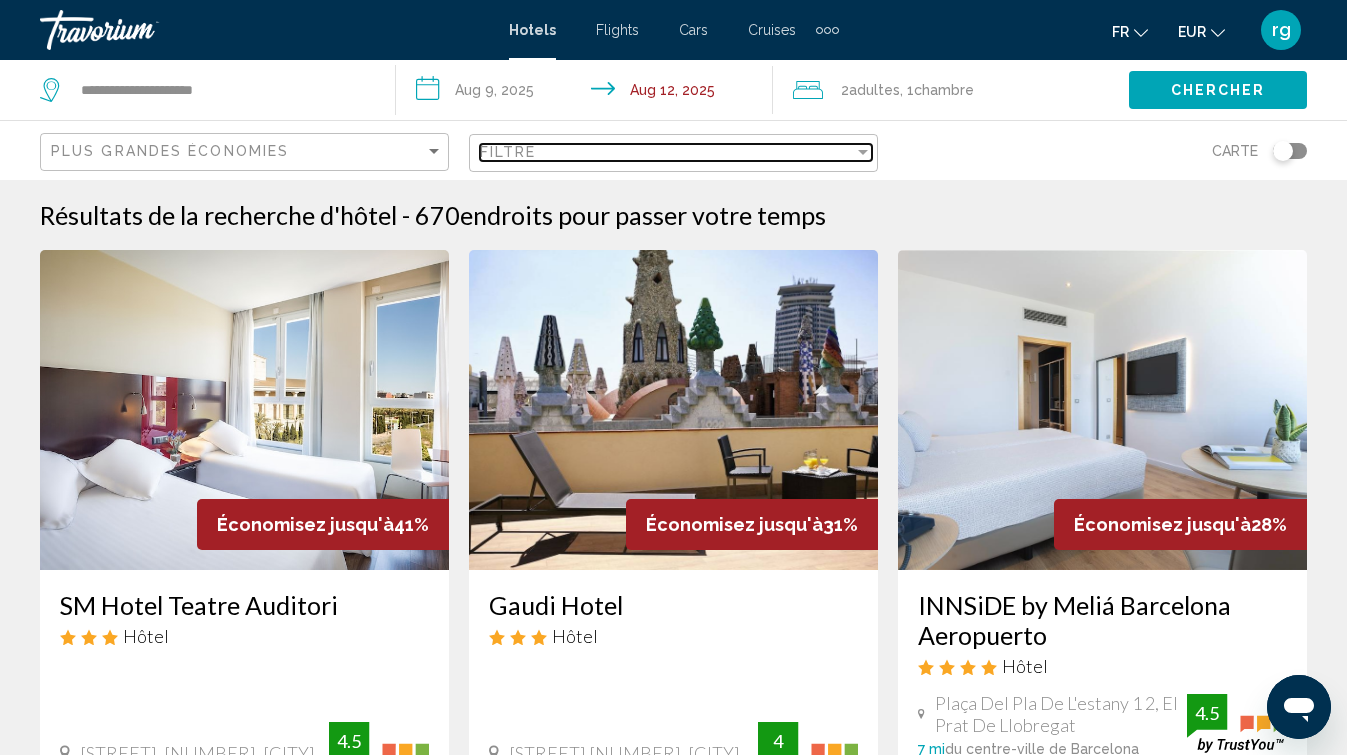 click on "Filtre" at bounding box center [667, 152] 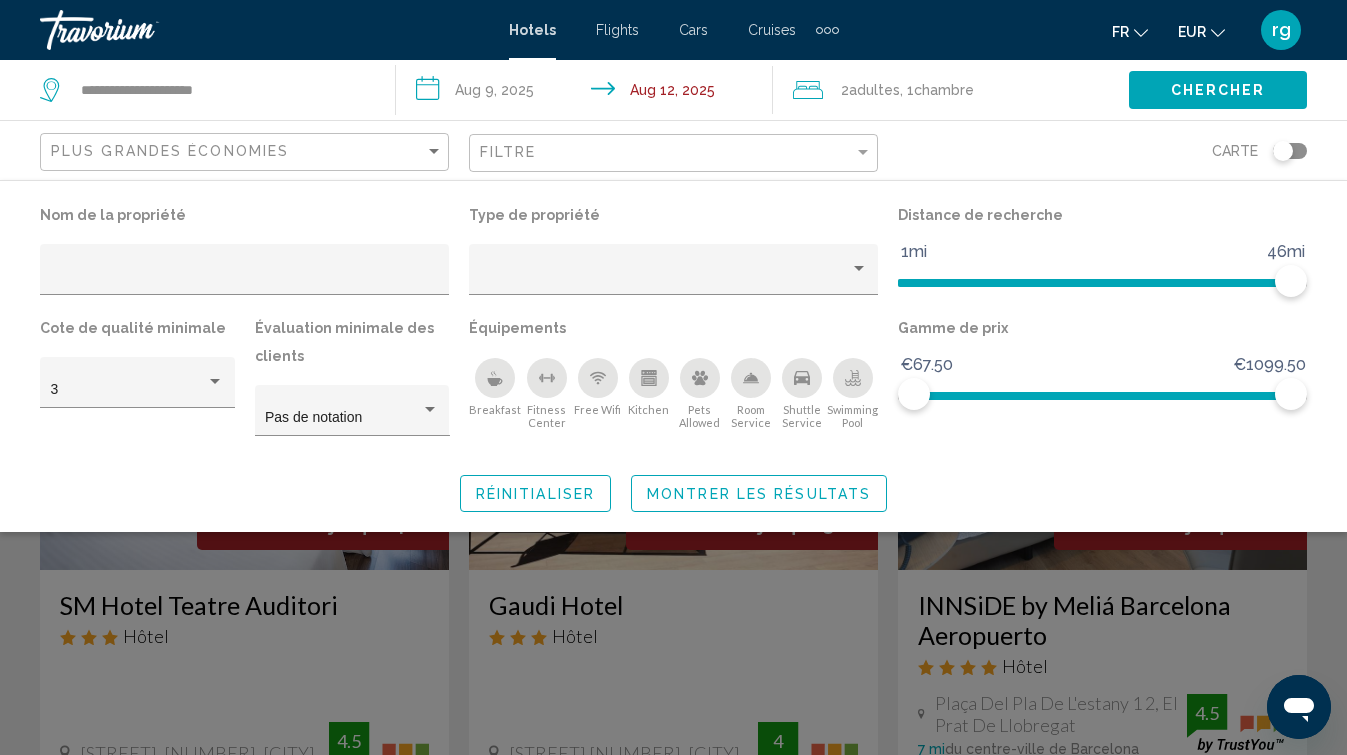 click 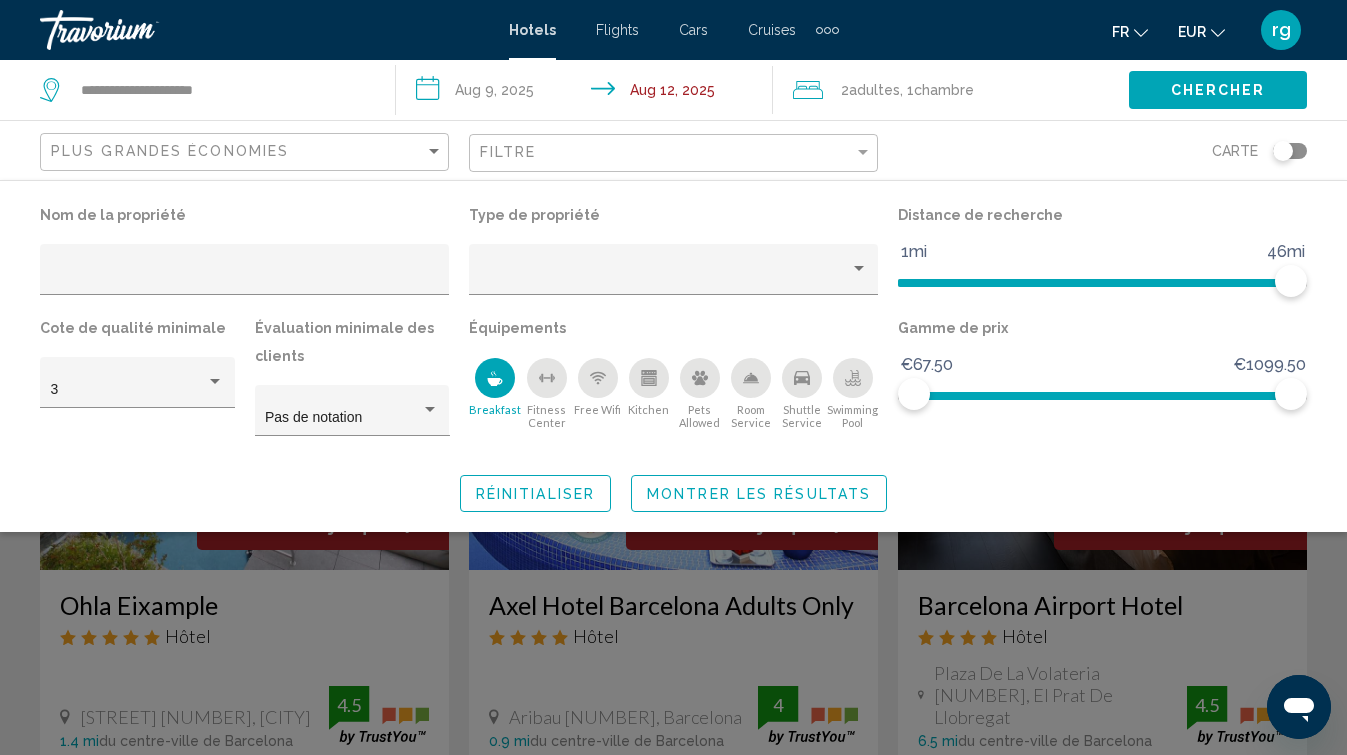 click 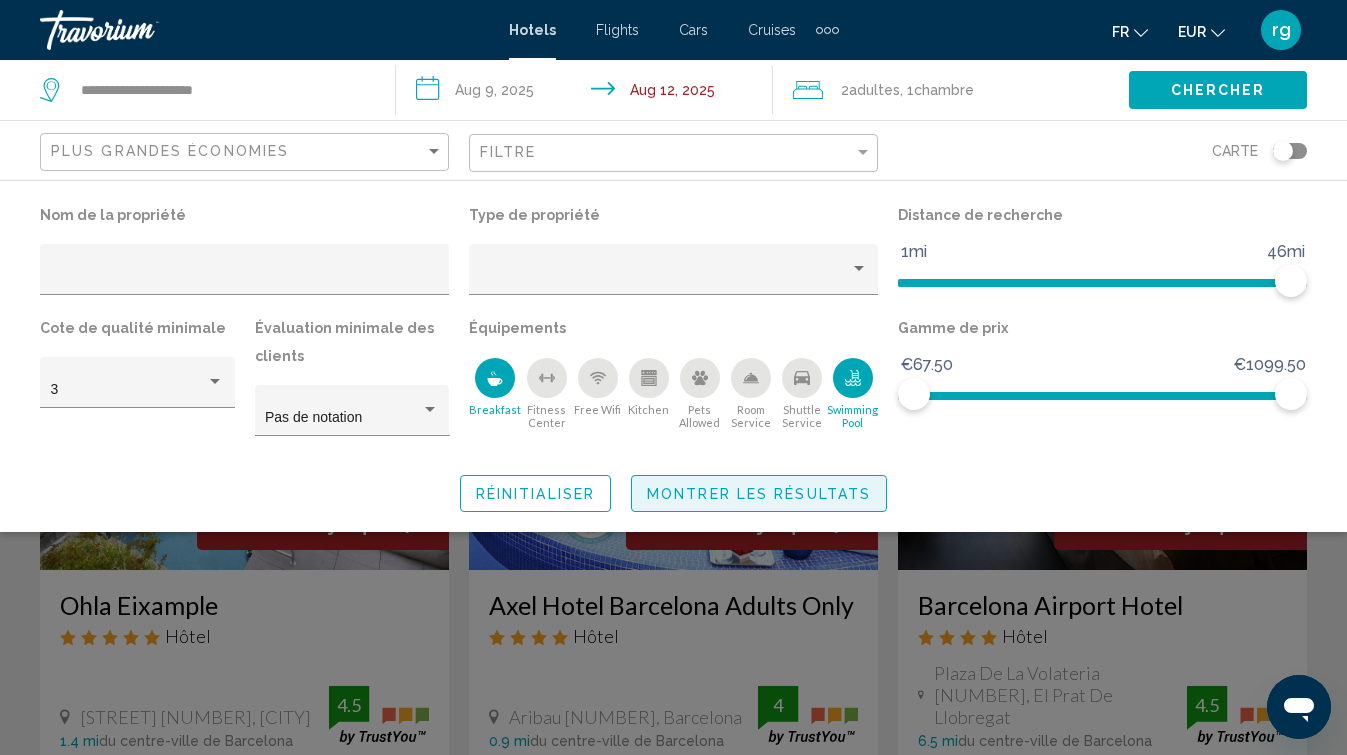 click on "Montrer les résultats" 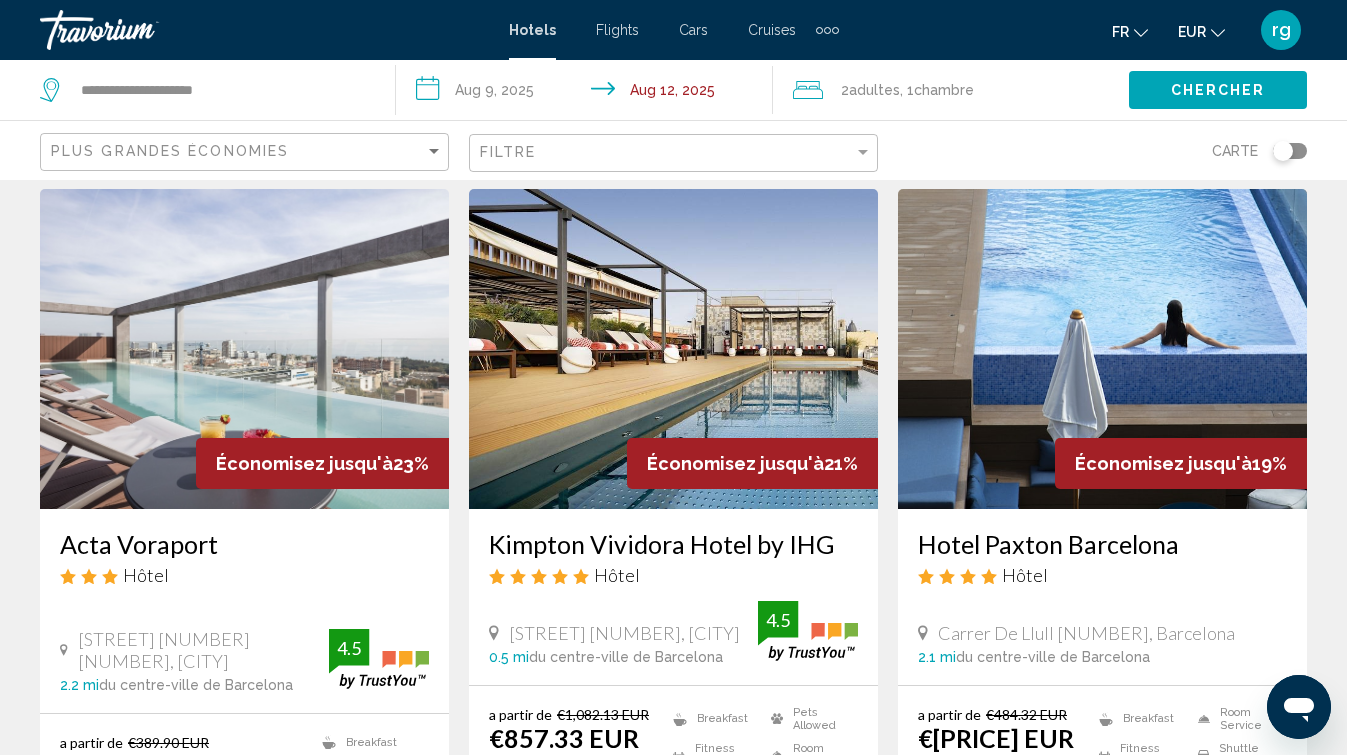 scroll, scrollTop: 827, scrollLeft: 0, axis: vertical 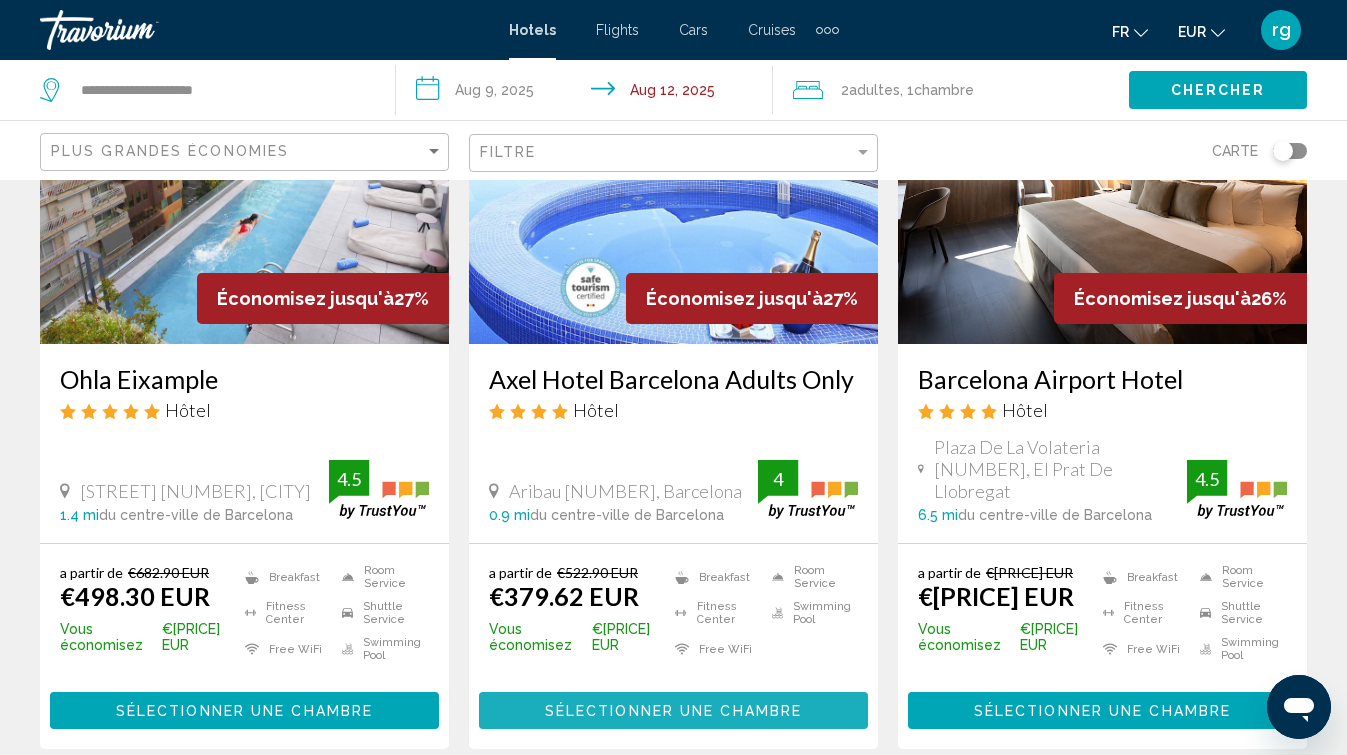 click on "Sélectionner une chambre" at bounding box center (673, 711) 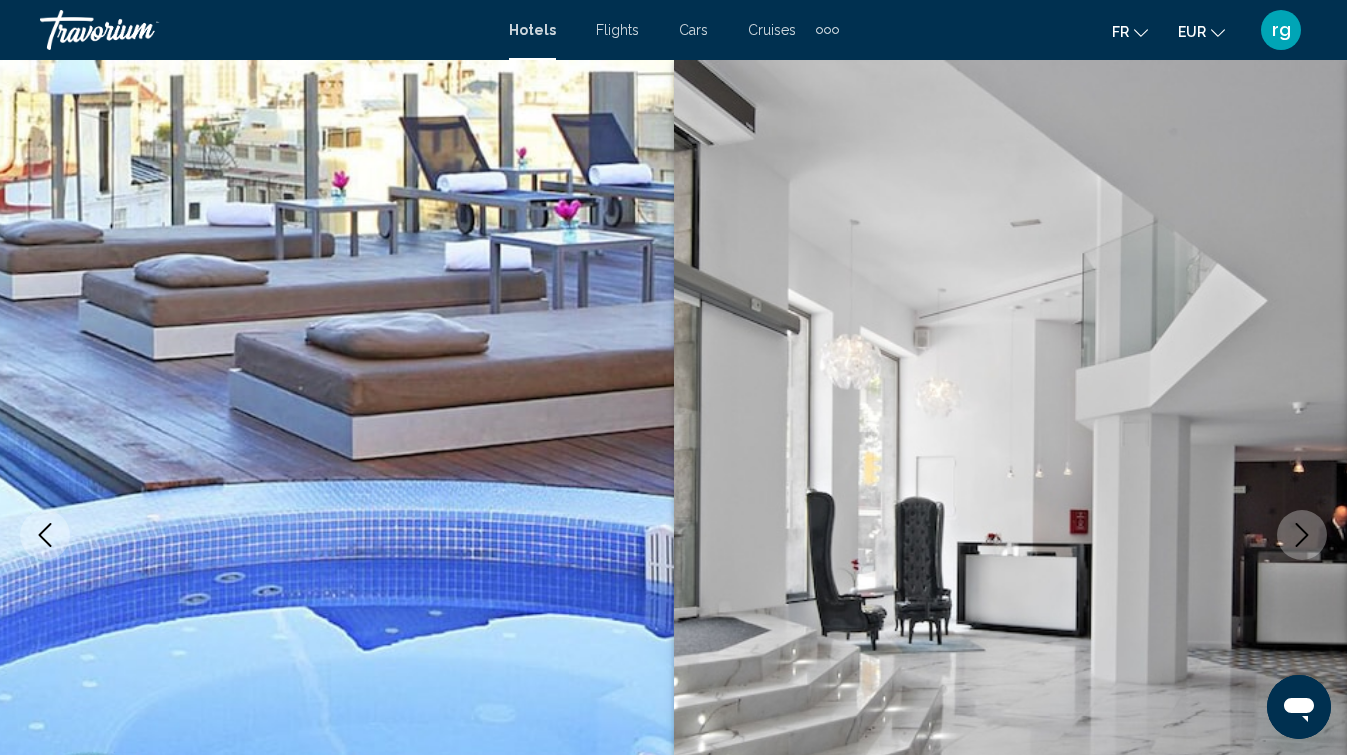 scroll, scrollTop: 0, scrollLeft: 0, axis: both 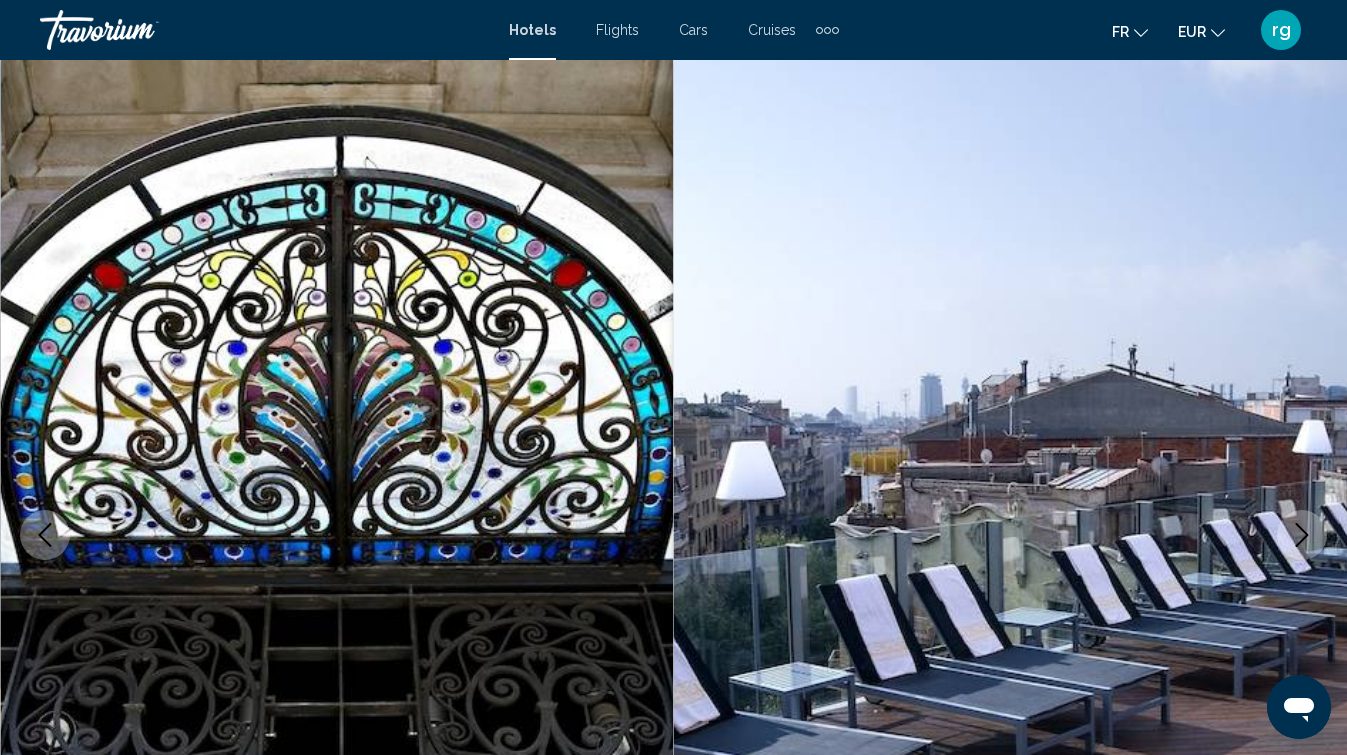 click 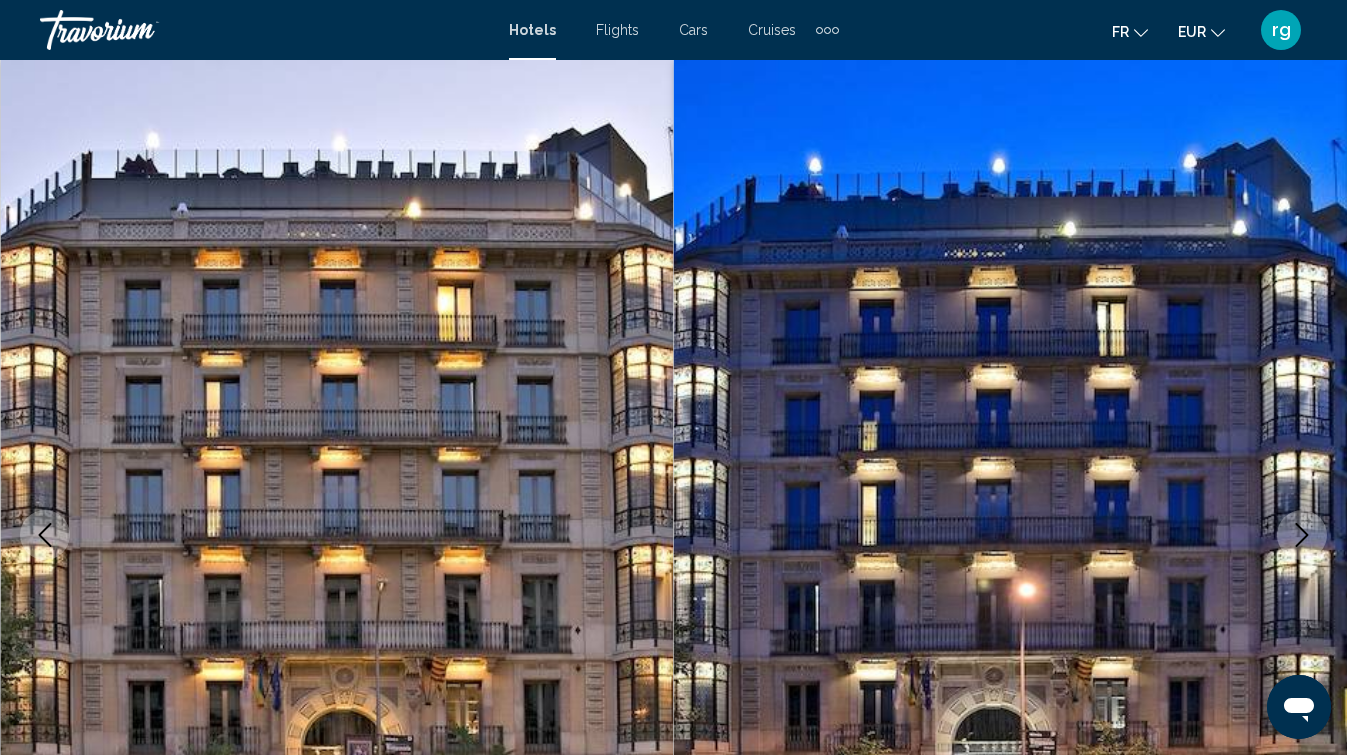 click 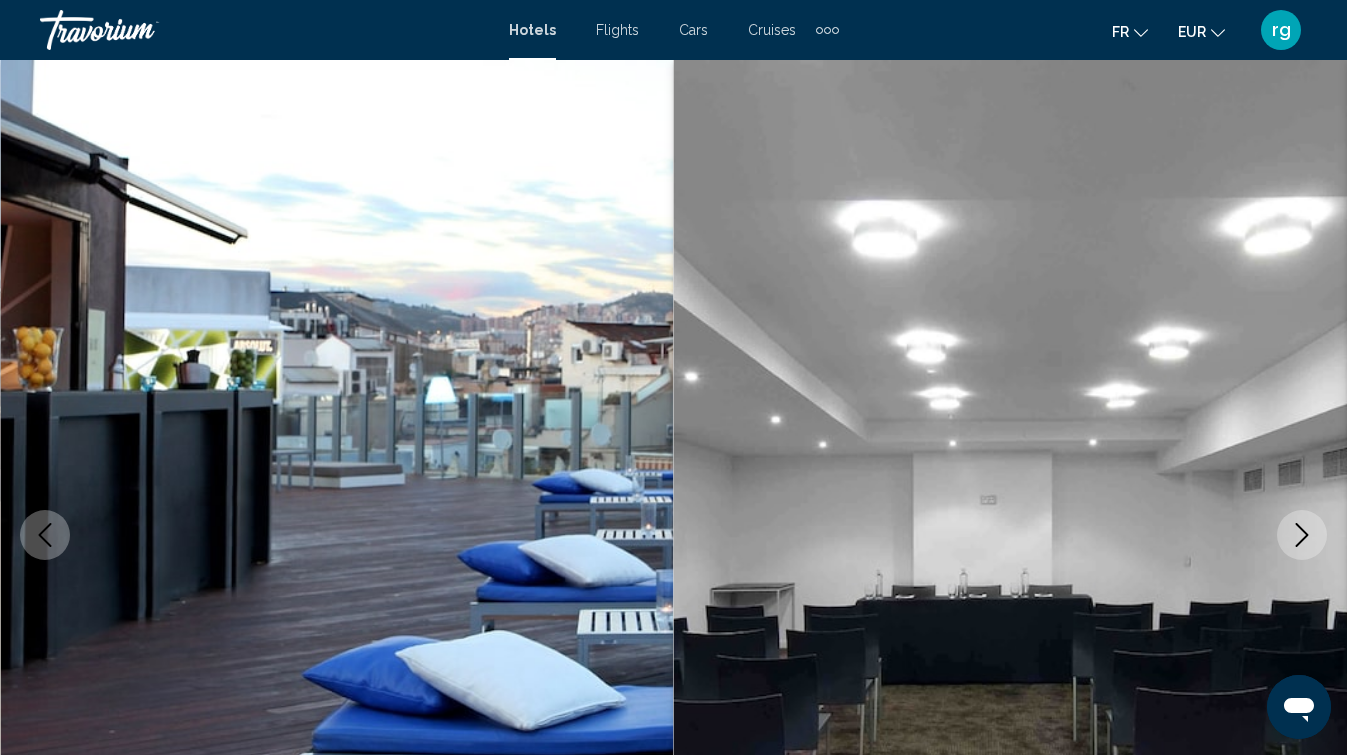 click 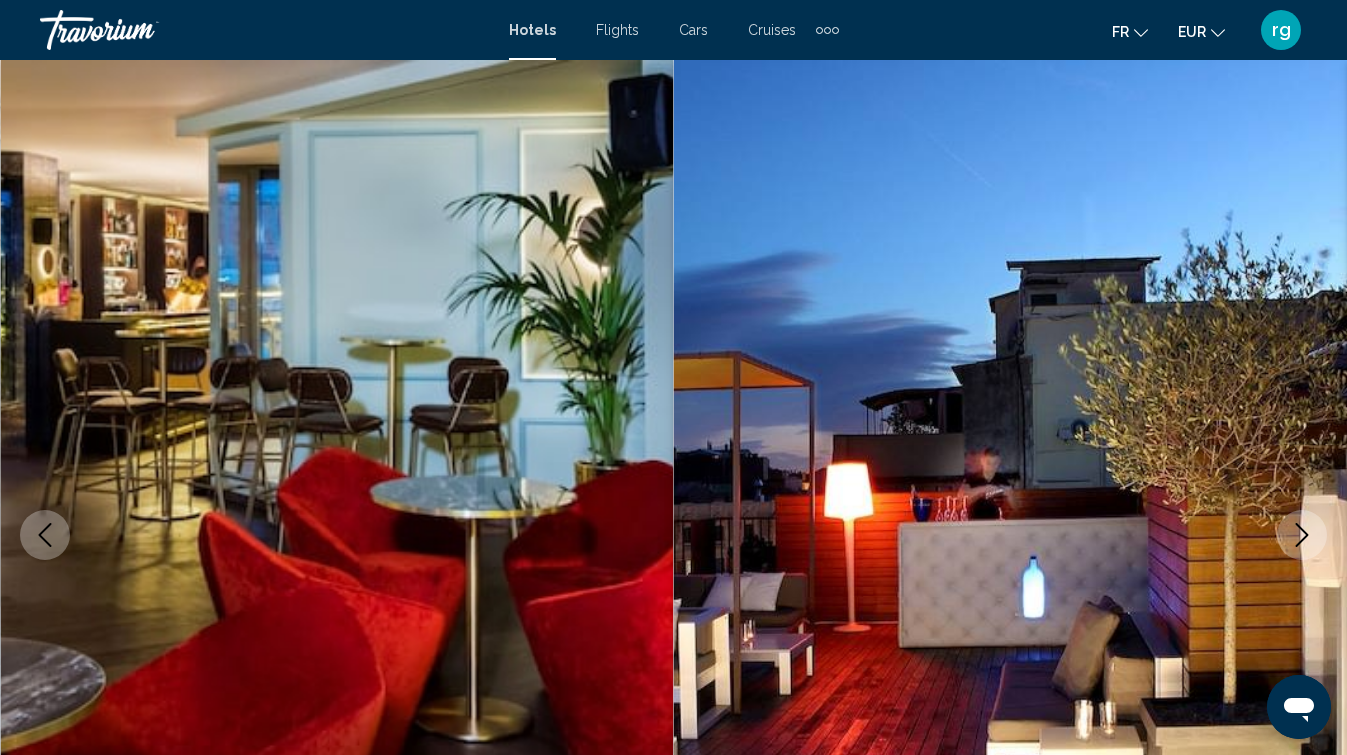 click 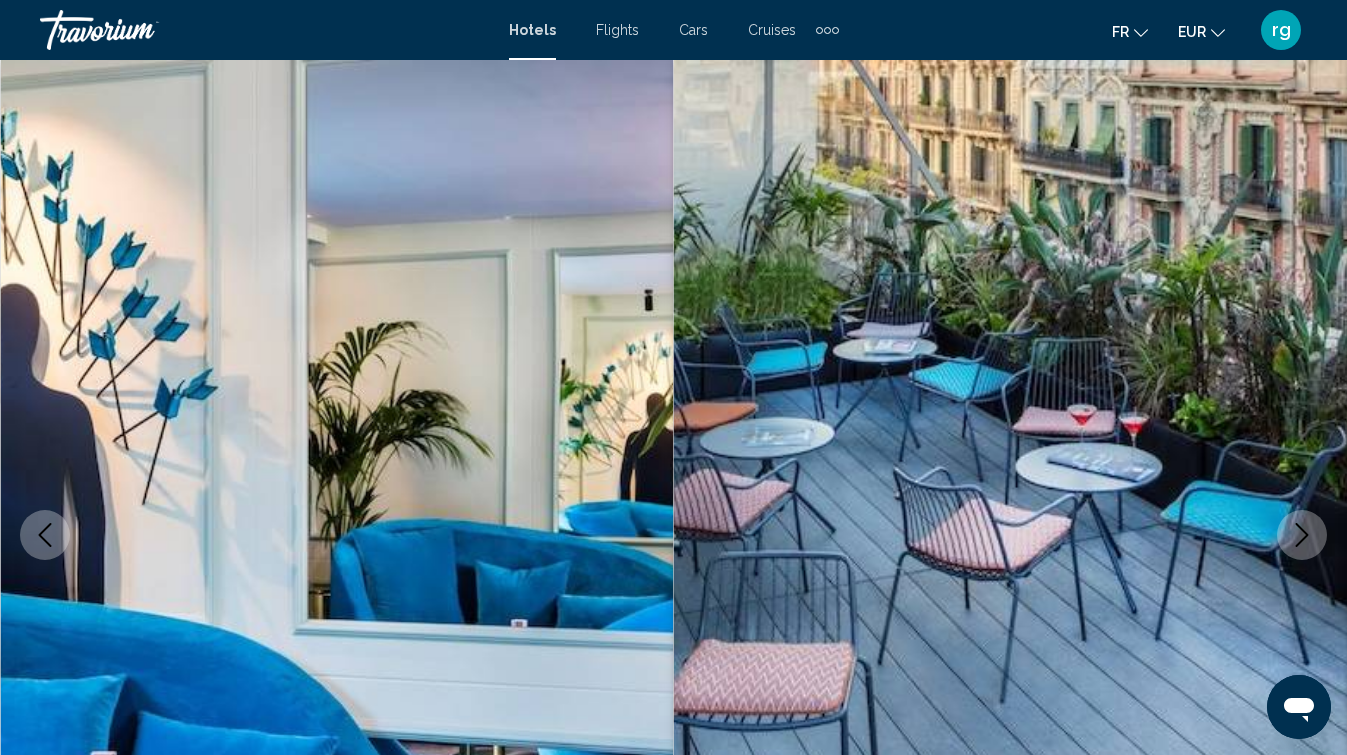 click 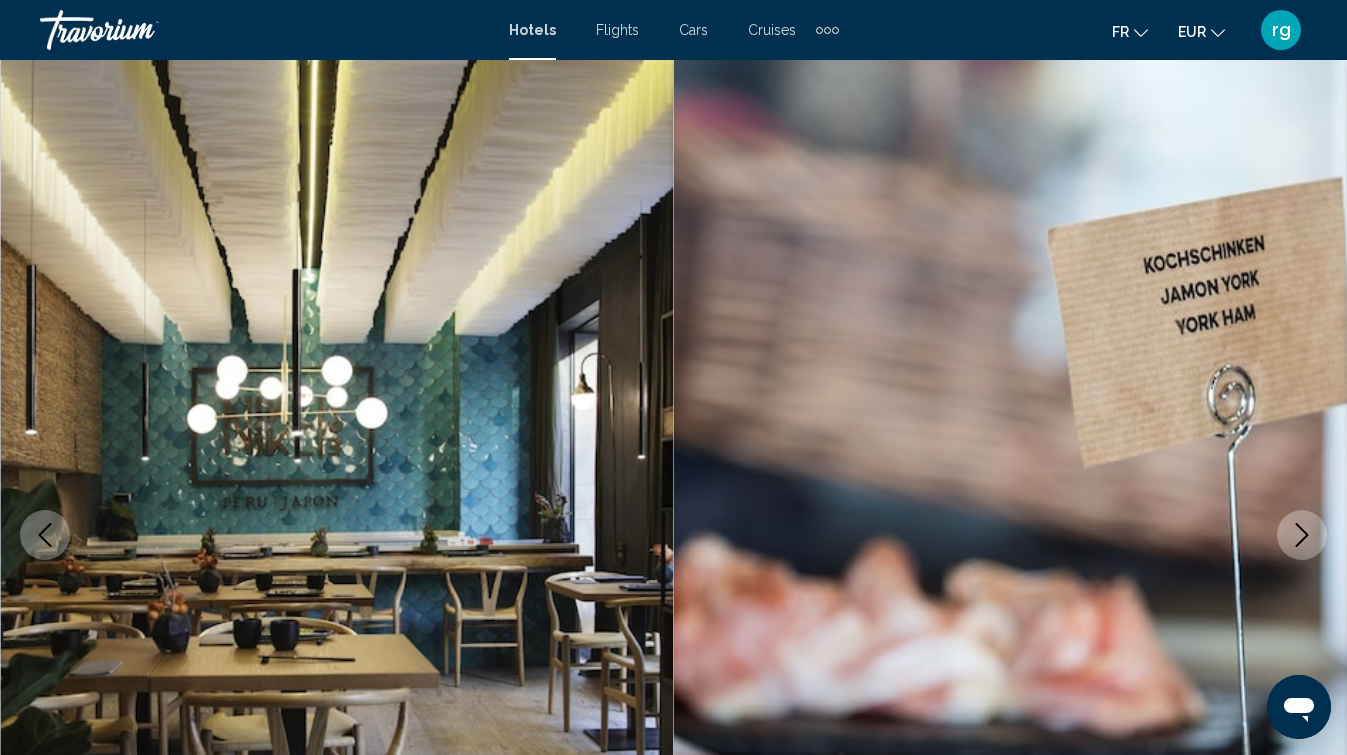 click 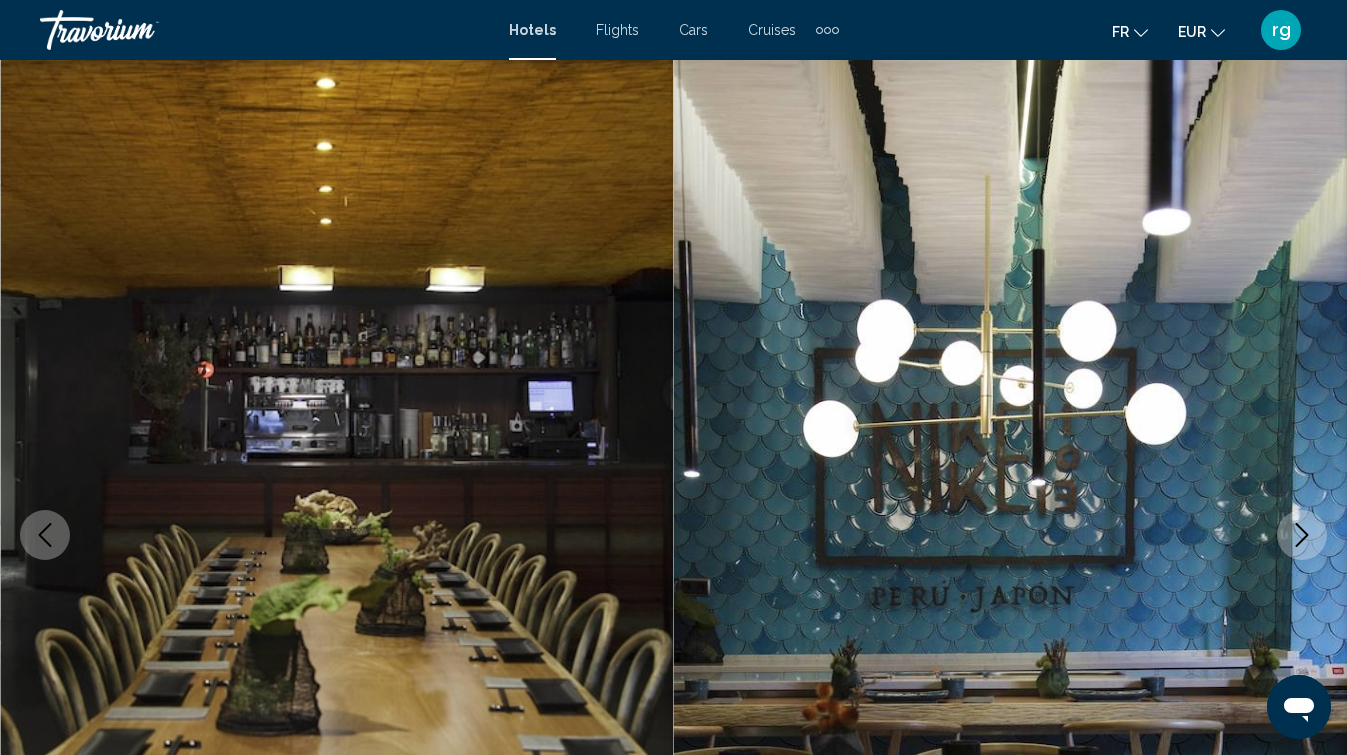 click 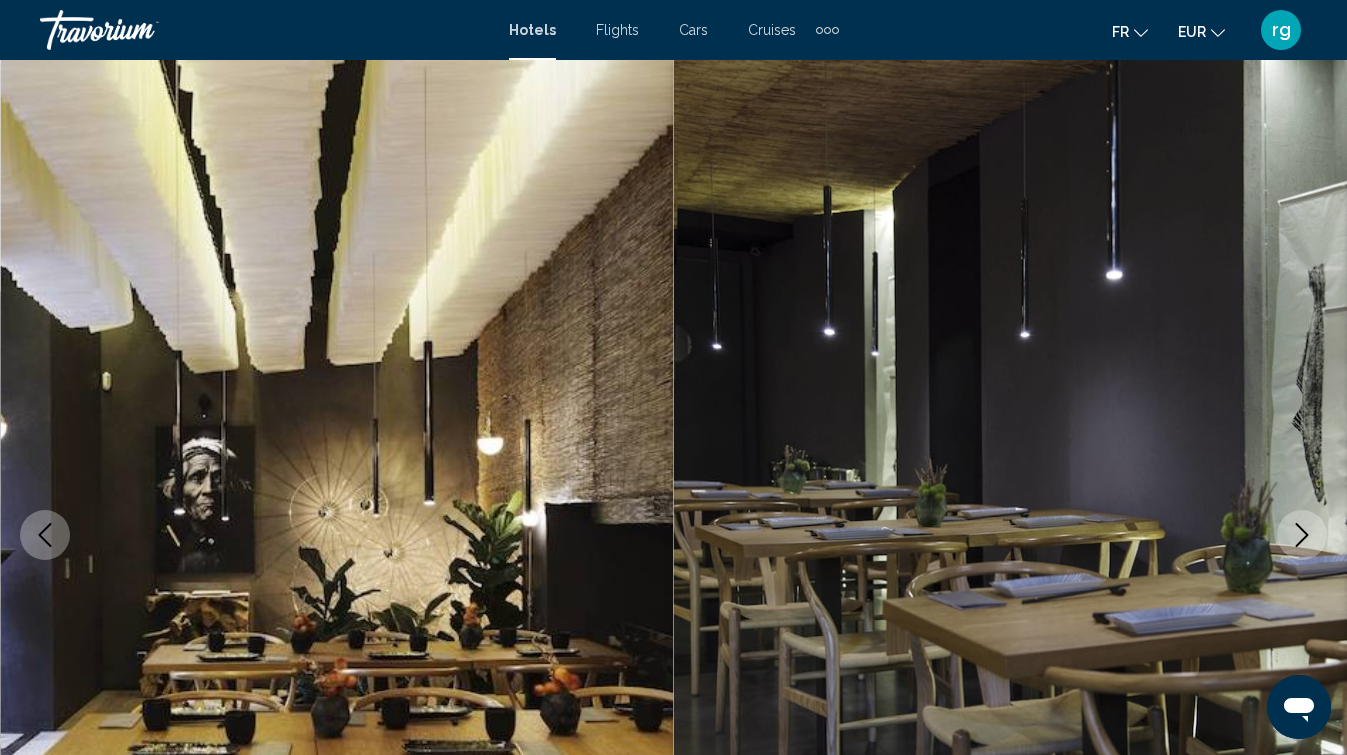 click 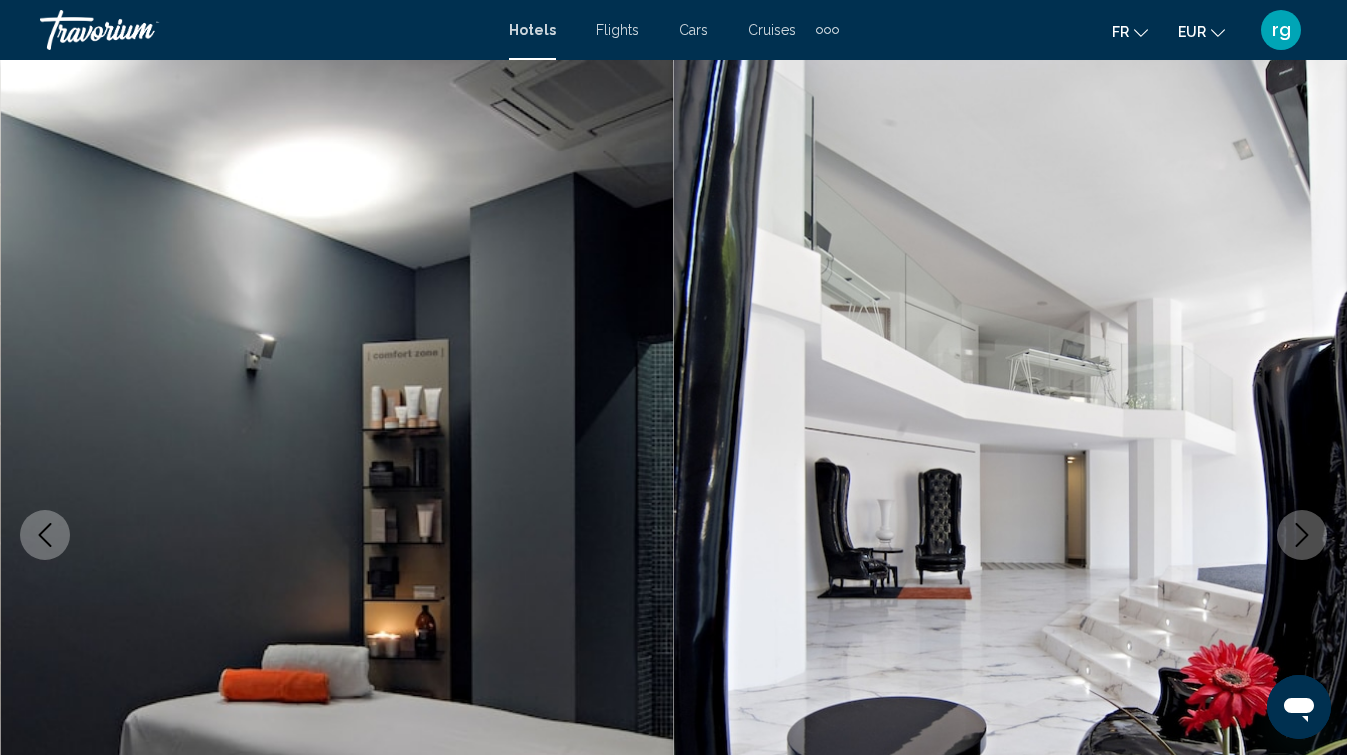 click 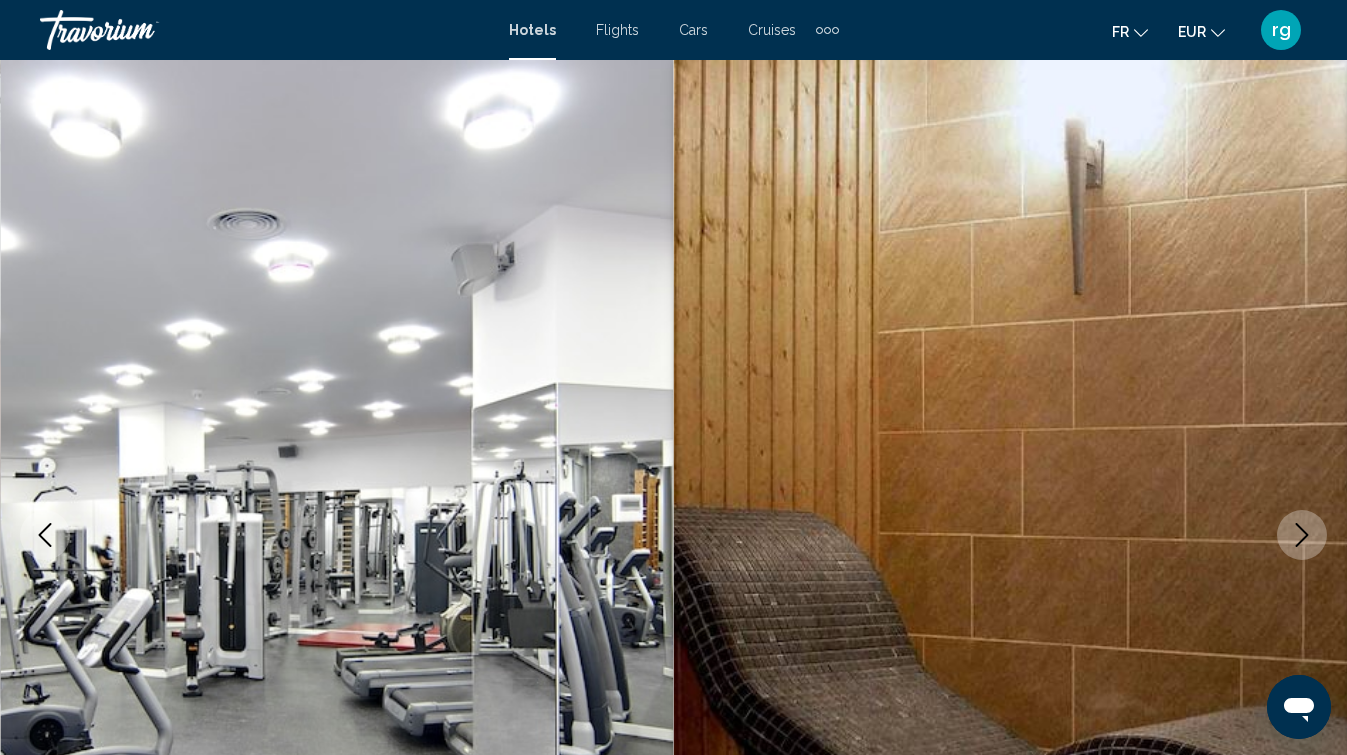 click 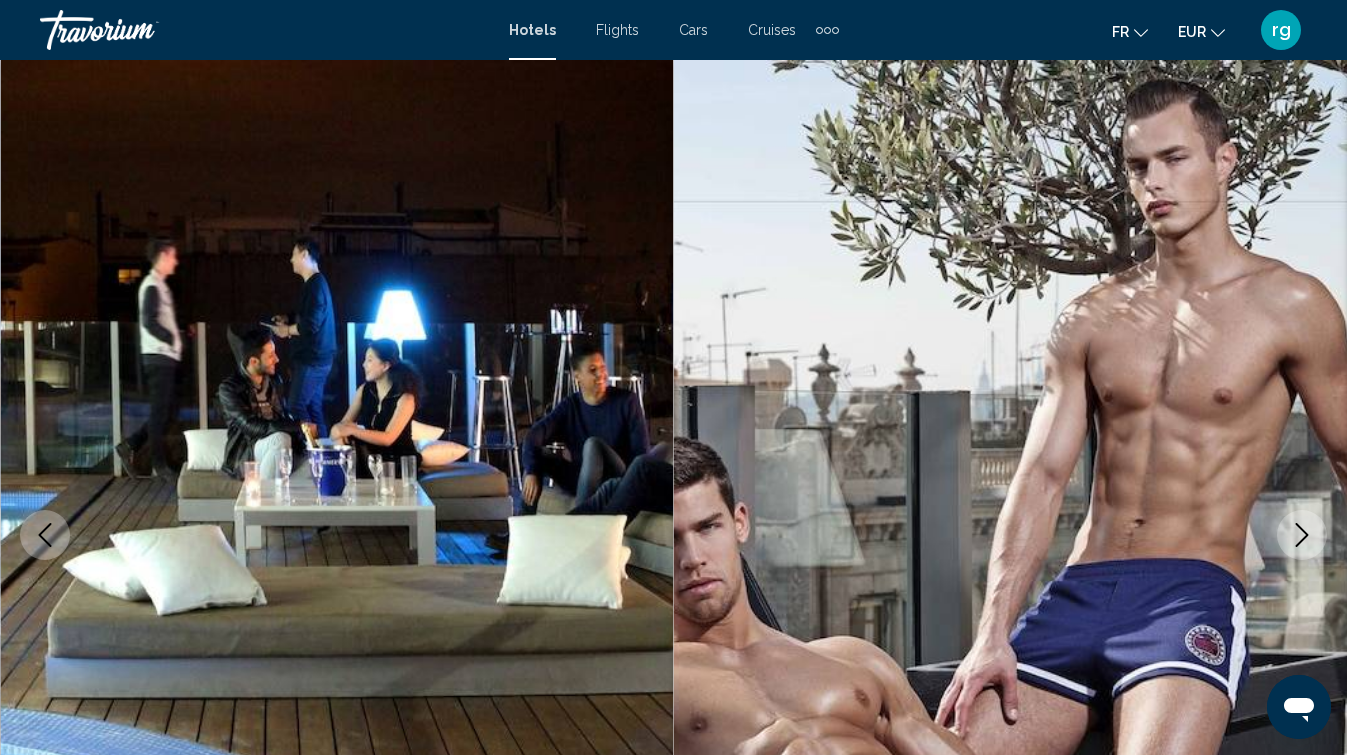 click 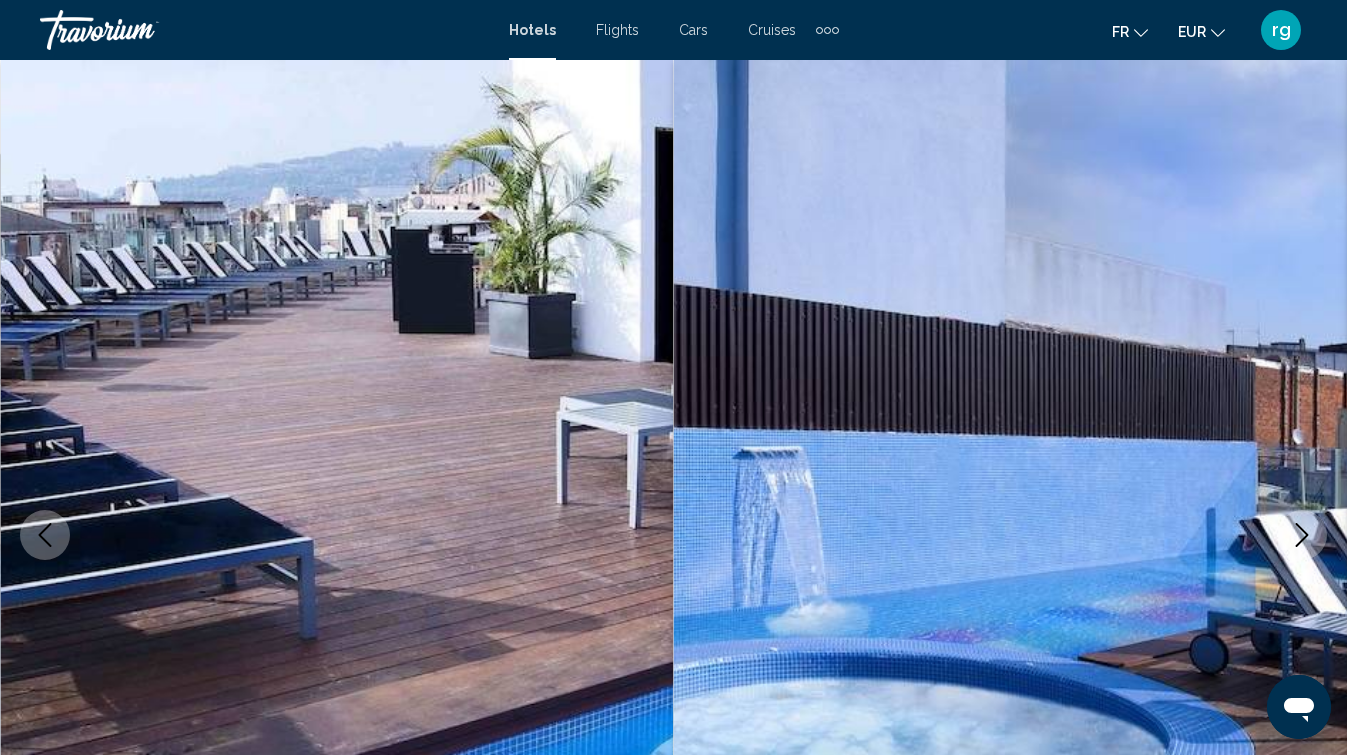 click 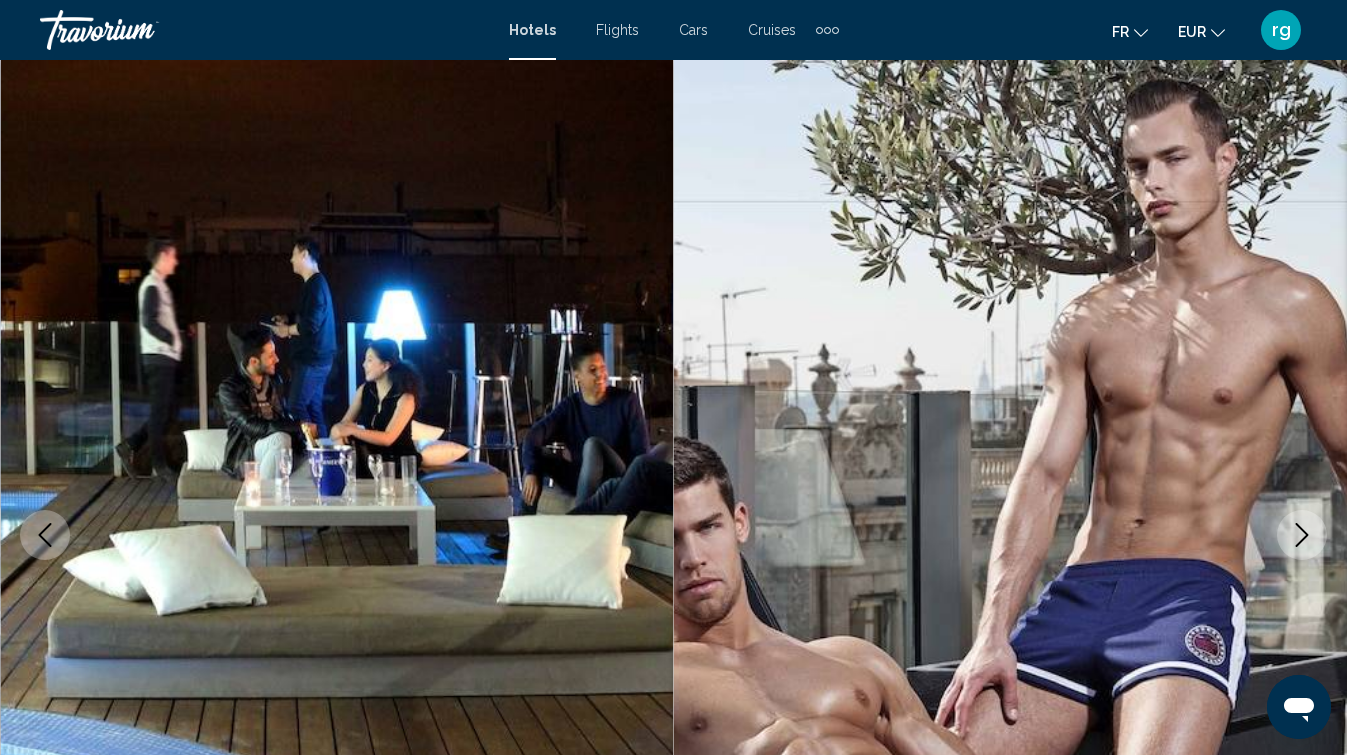 click at bounding box center (1011, 535) 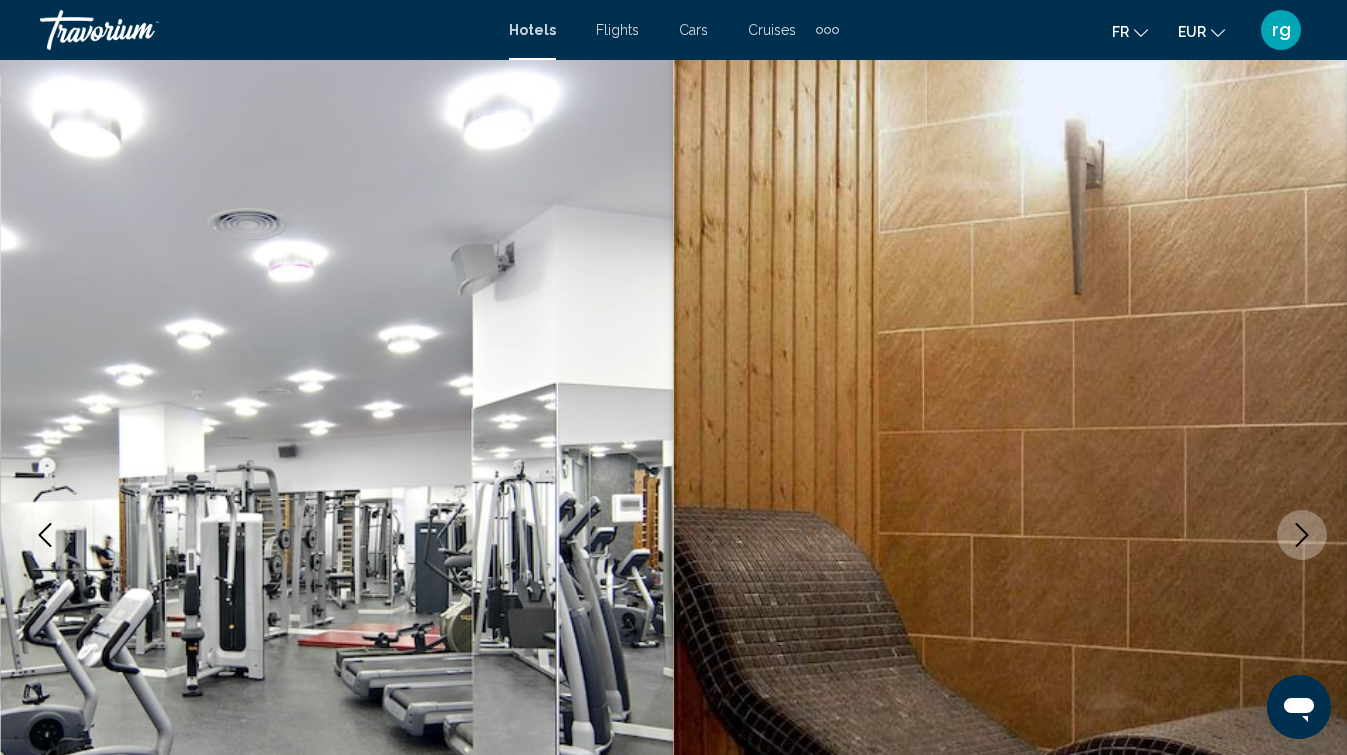 click at bounding box center [1302, 535] 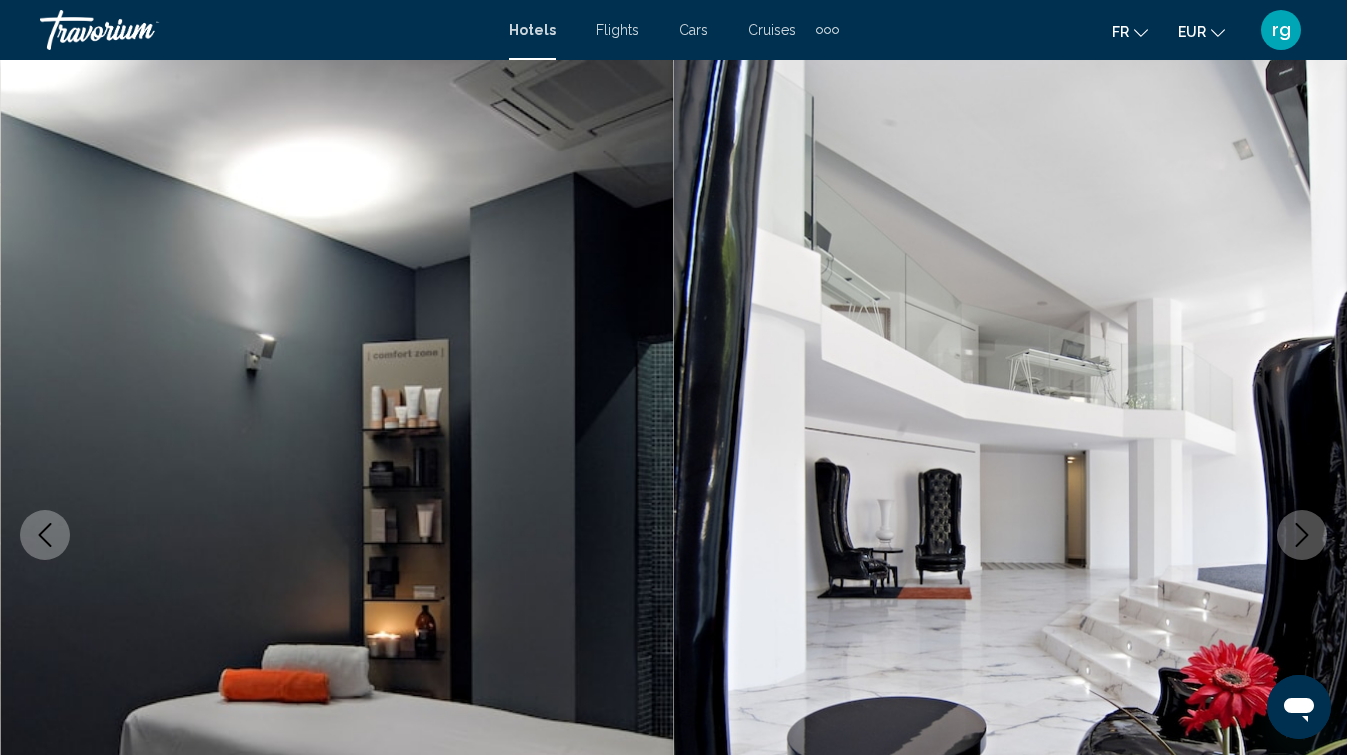 click at bounding box center [1302, 535] 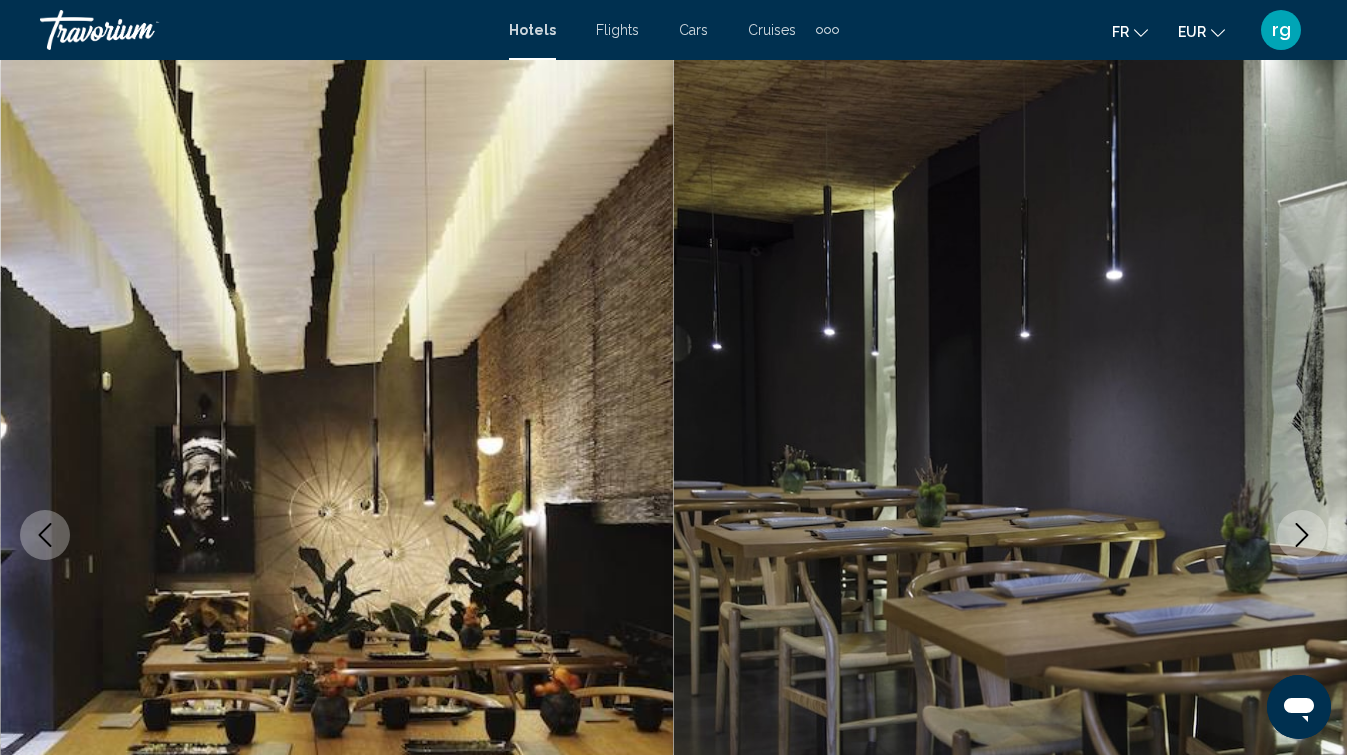 click at bounding box center (1302, 535) 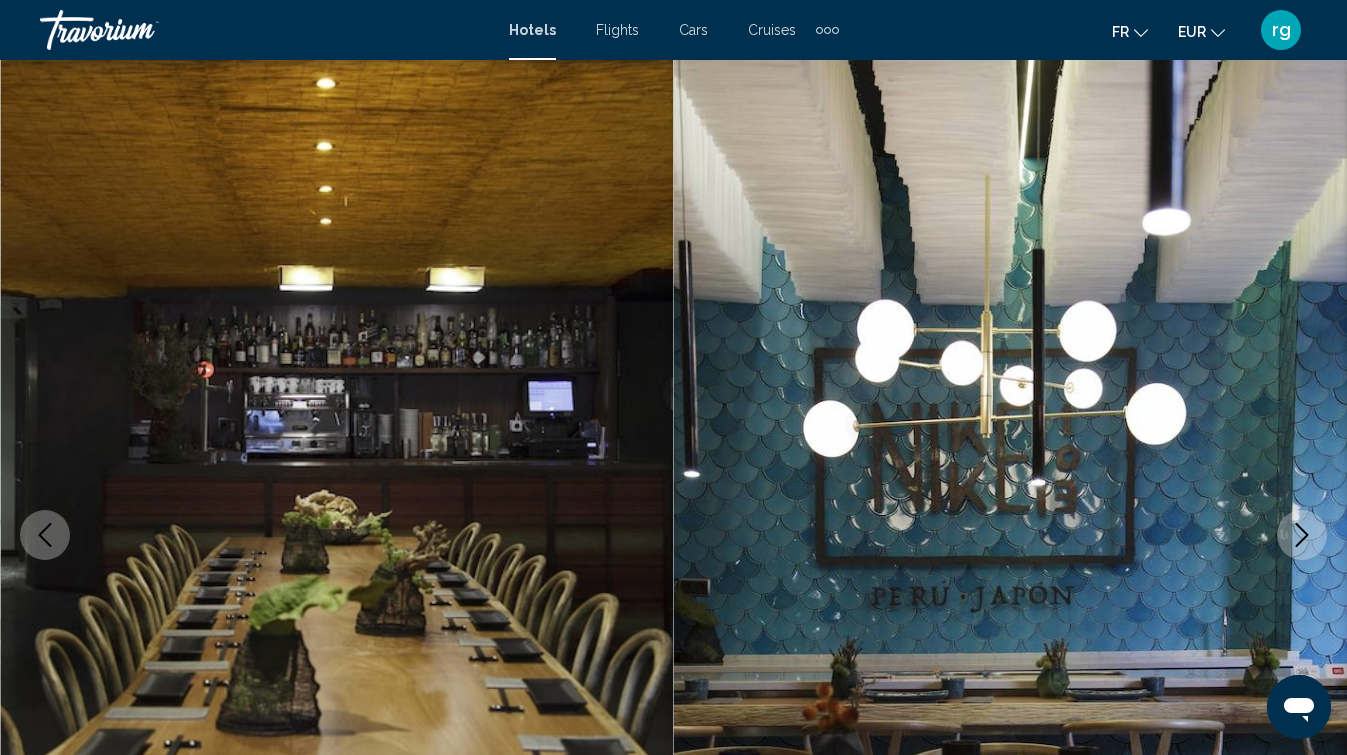 click at bounding box center (1302, 535) 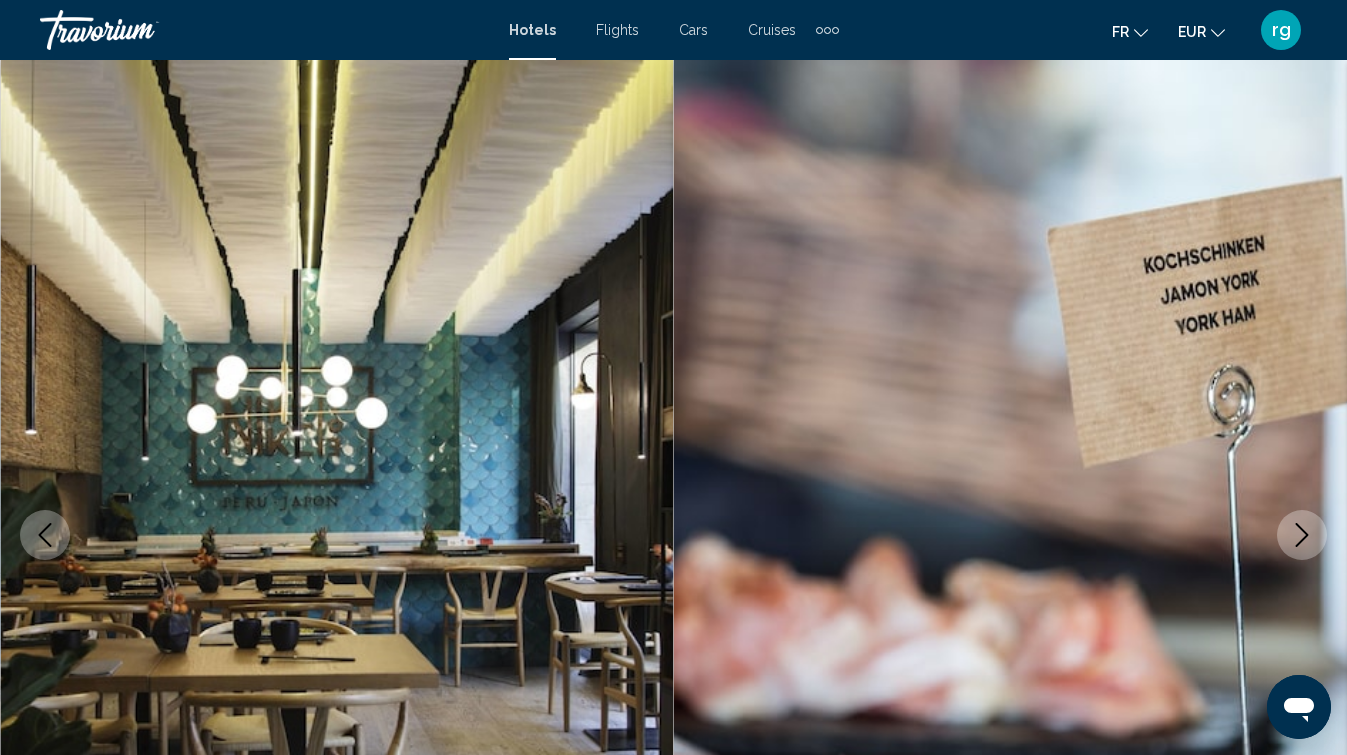 click at bounding box center [1302, 535] 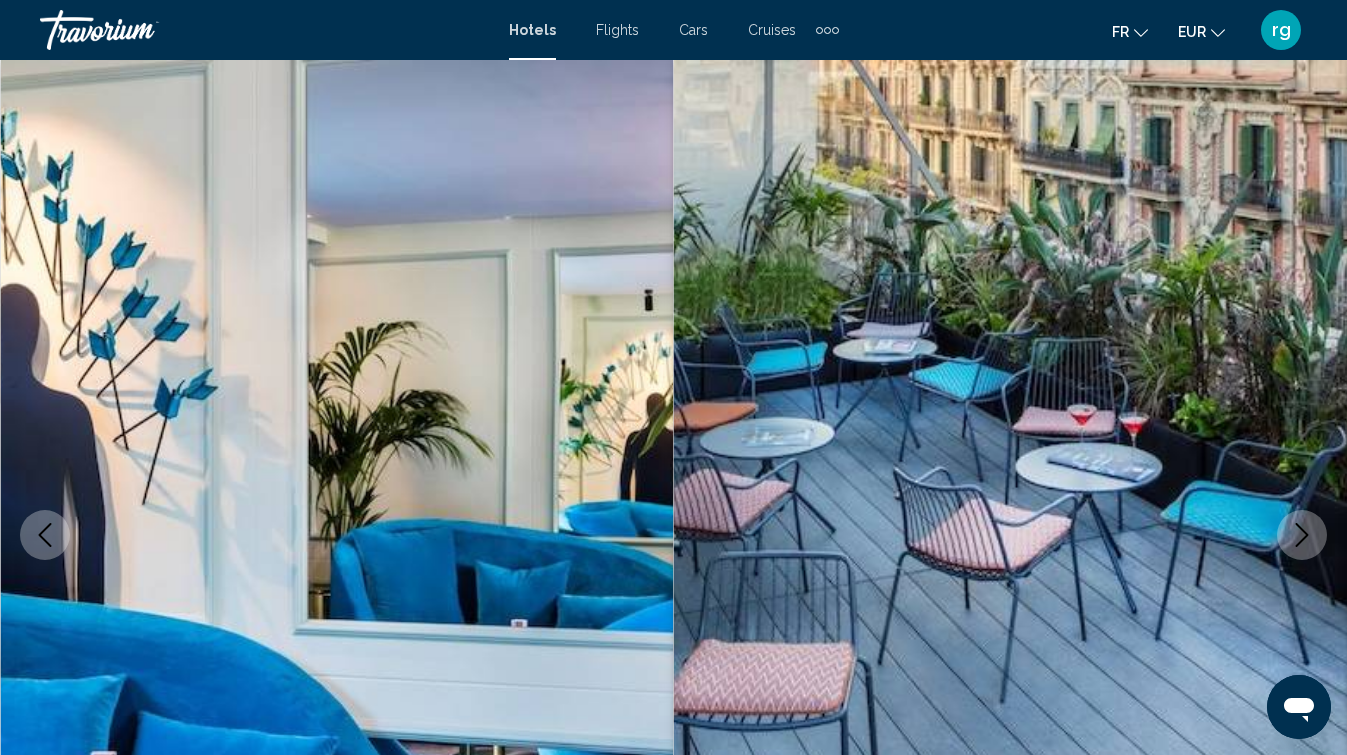 click at bounding box center [1302, 535] 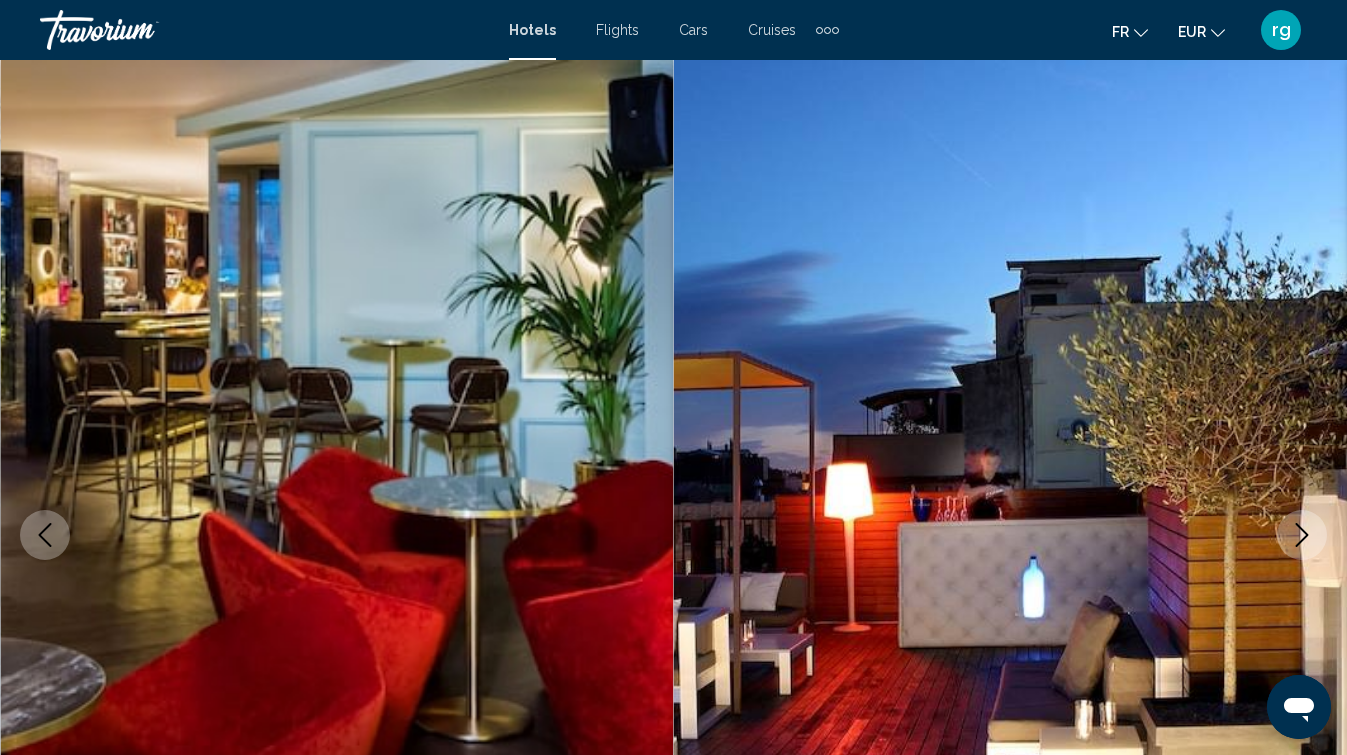 click at bounding box center (1302, 535) 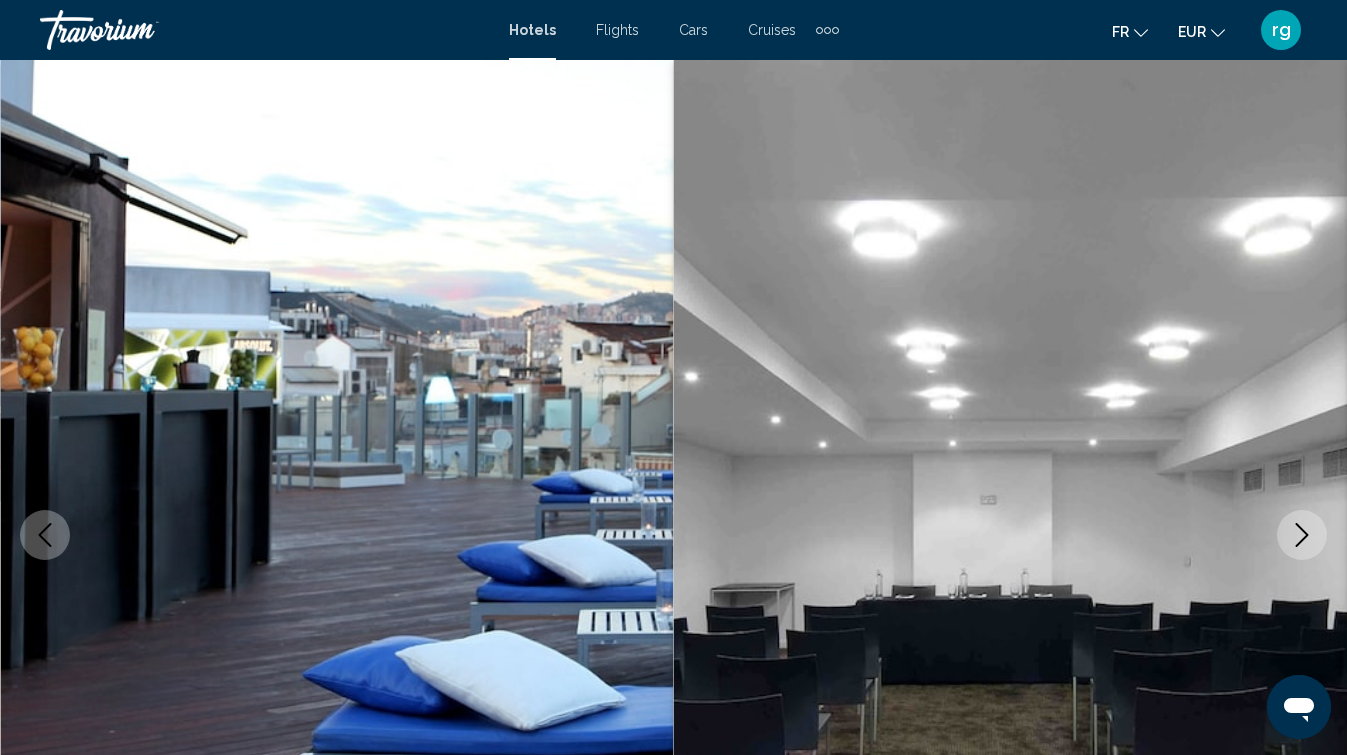 click at bounding box center (1302, 535) 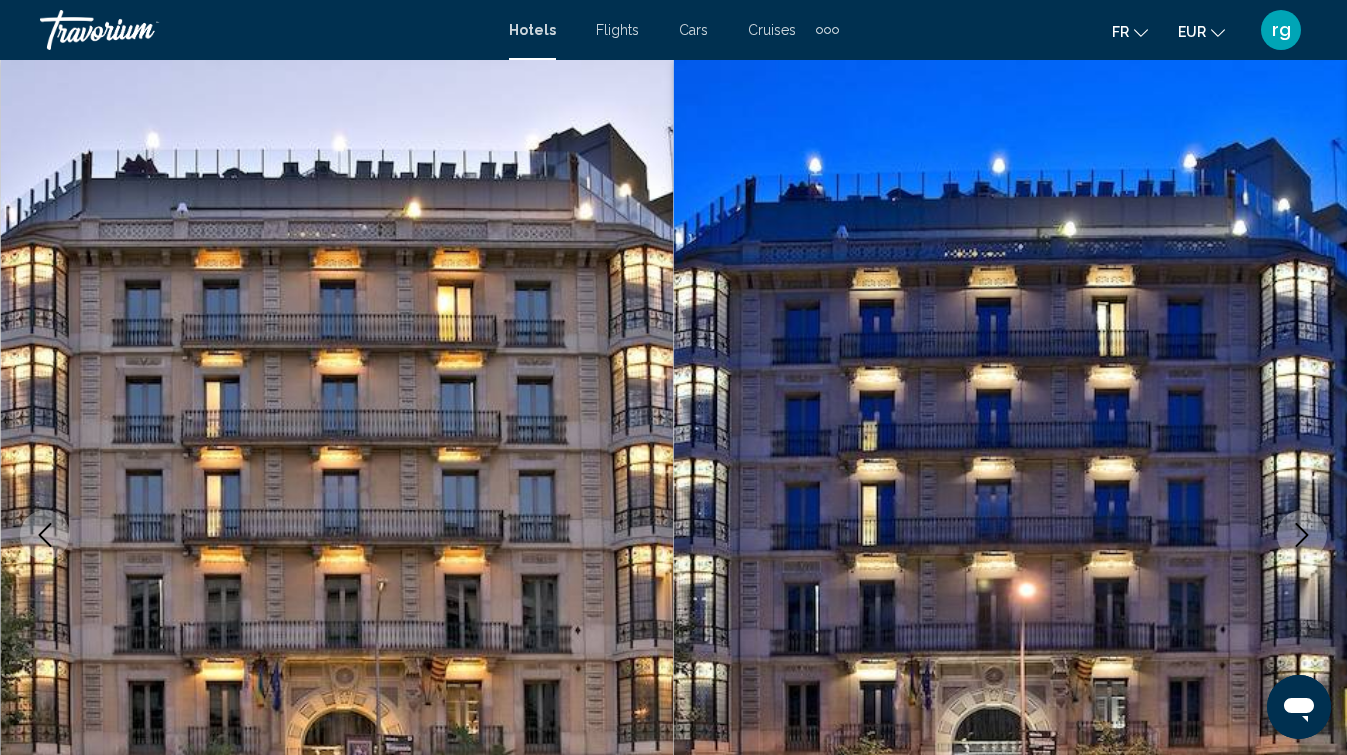 click at bounding box center (1302, 535) 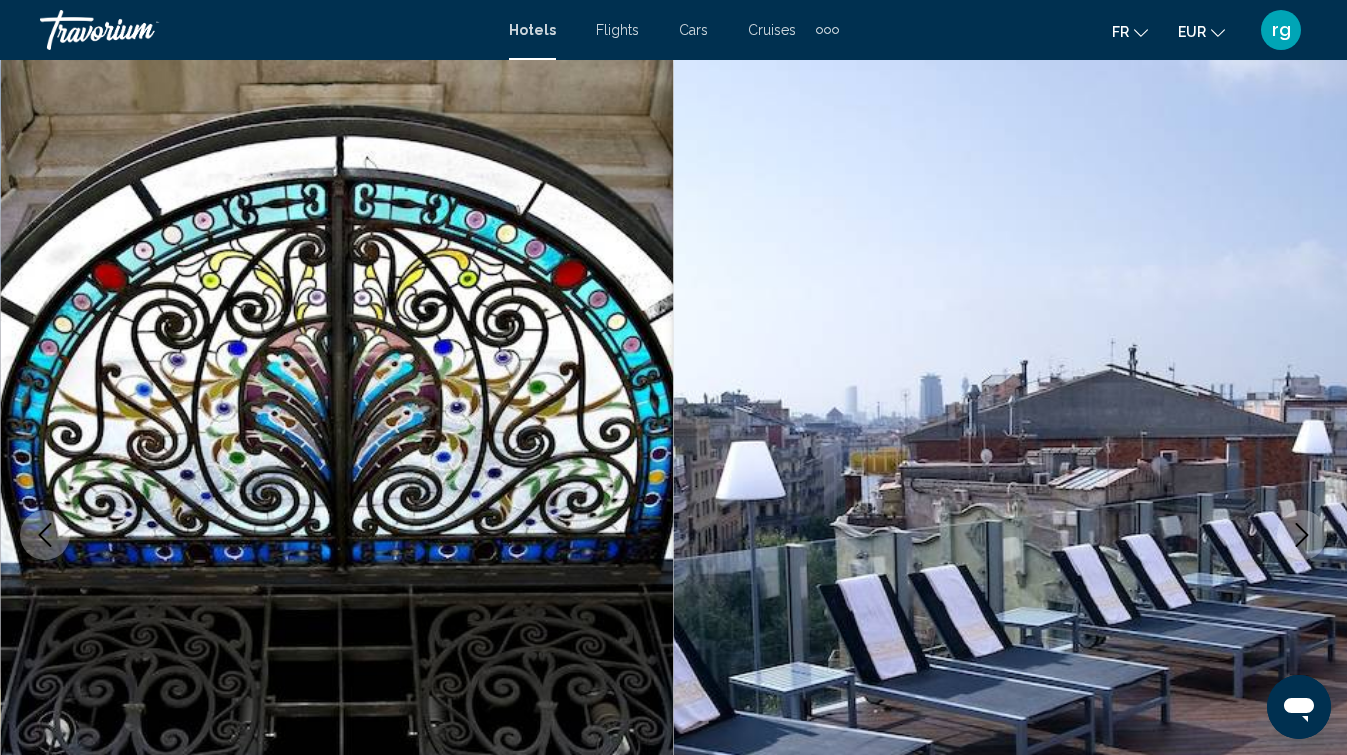 click 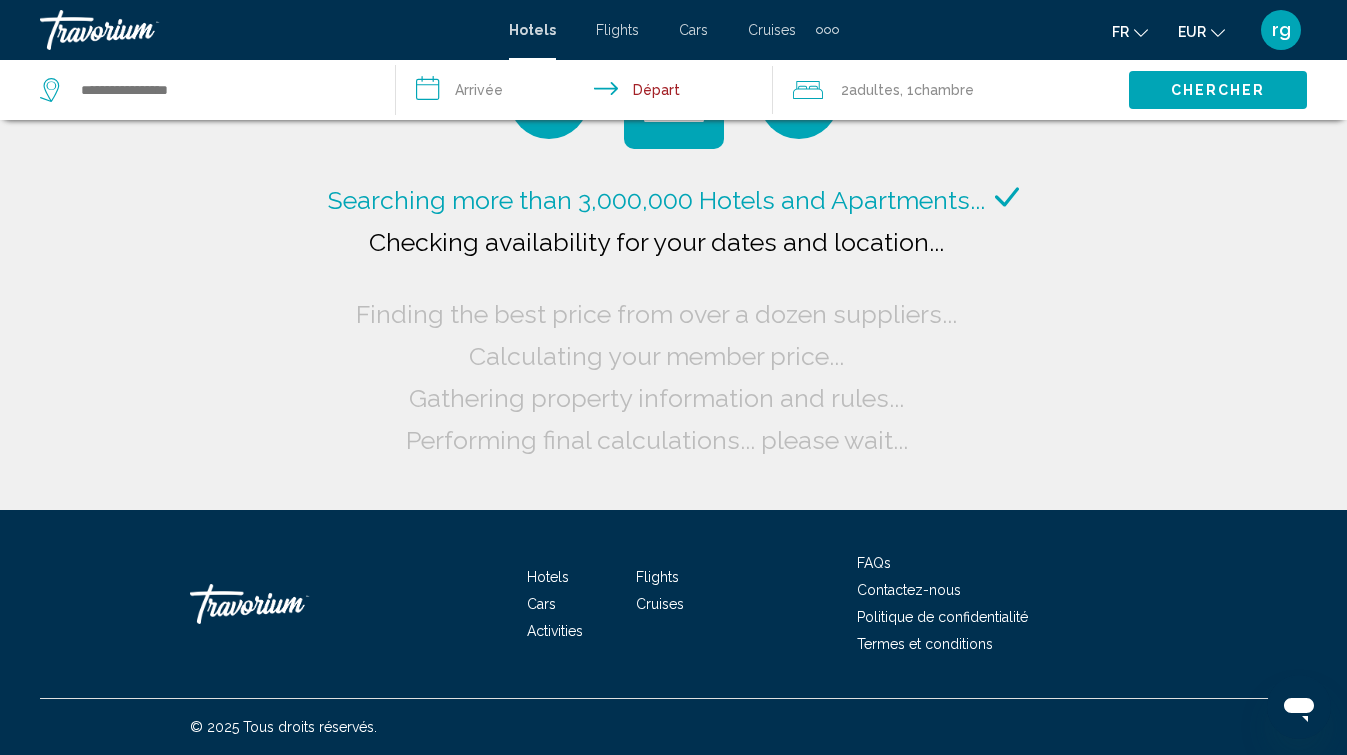 click on "Adultes" 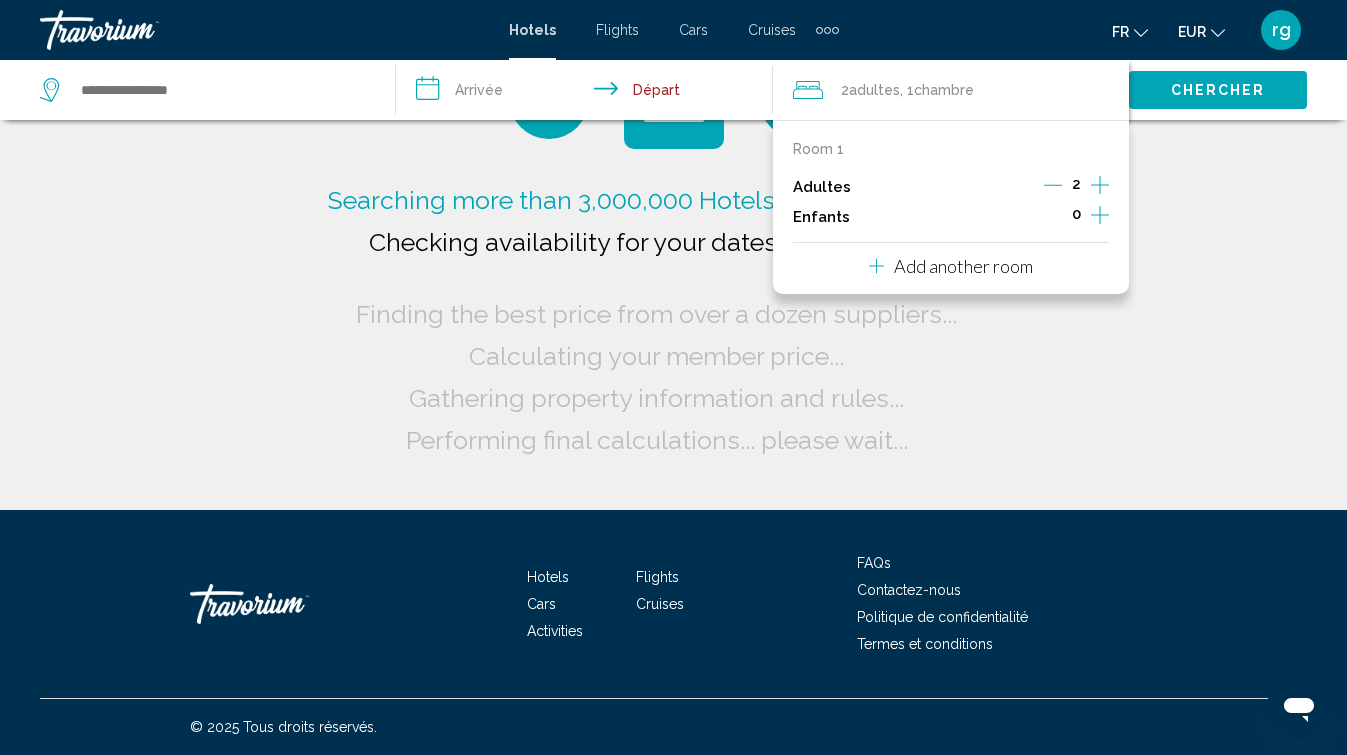 click 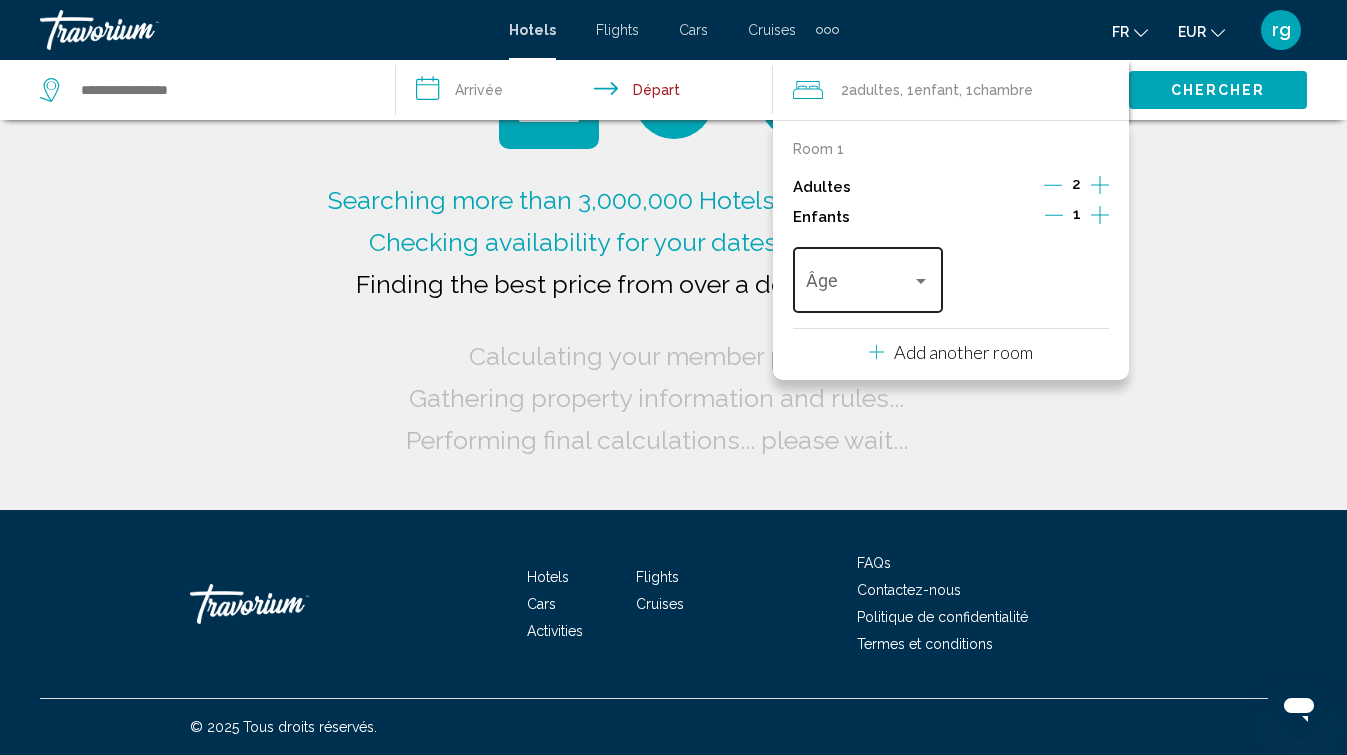 click at bounding box center [921, 281] 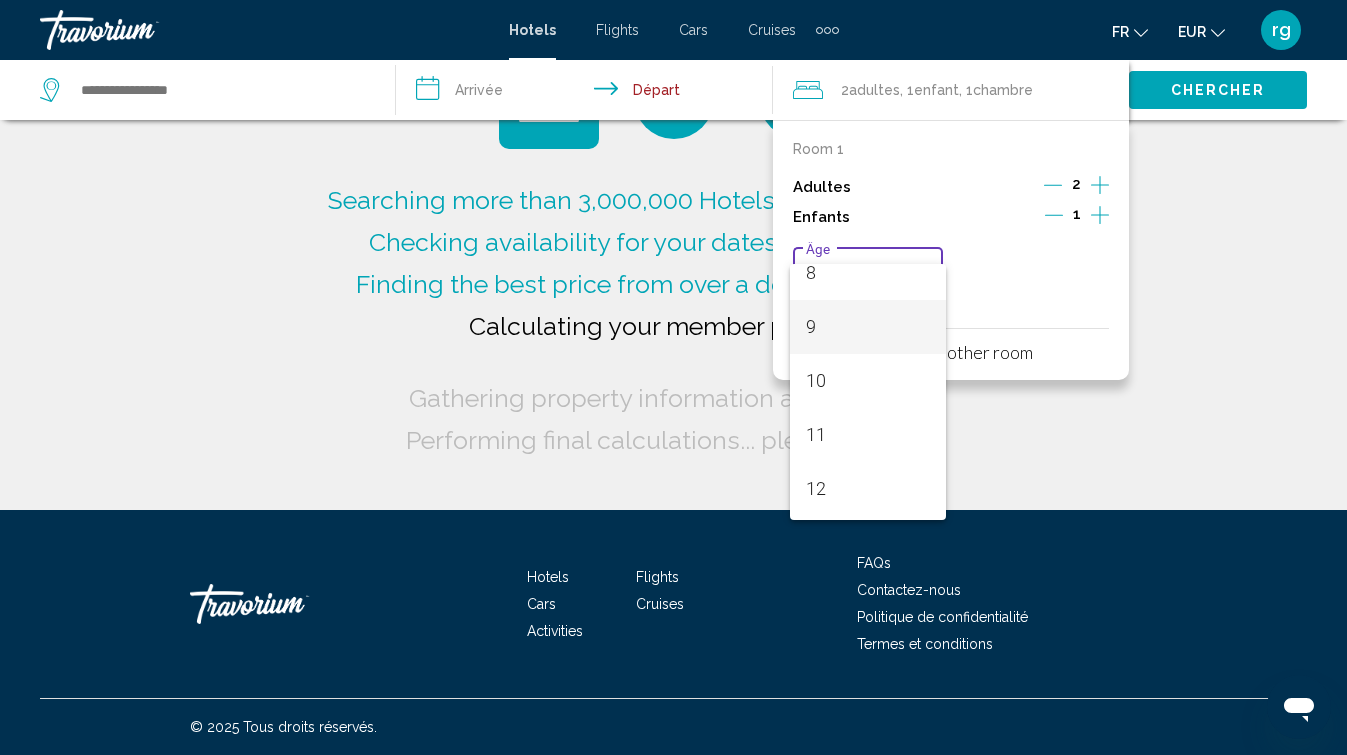 scroll, scrollTop: 452, scrollLeft: 0, axis: vertical 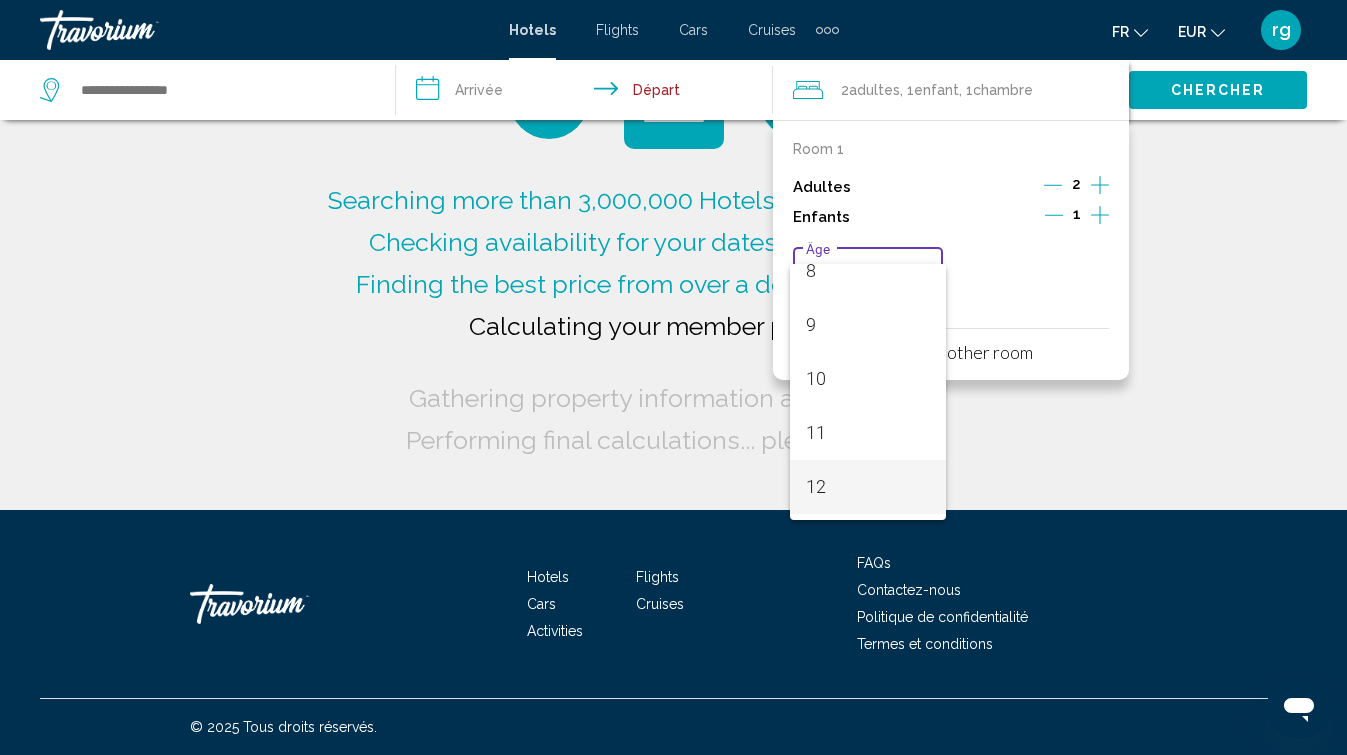 click on "12" at bounding box center (868, 487) 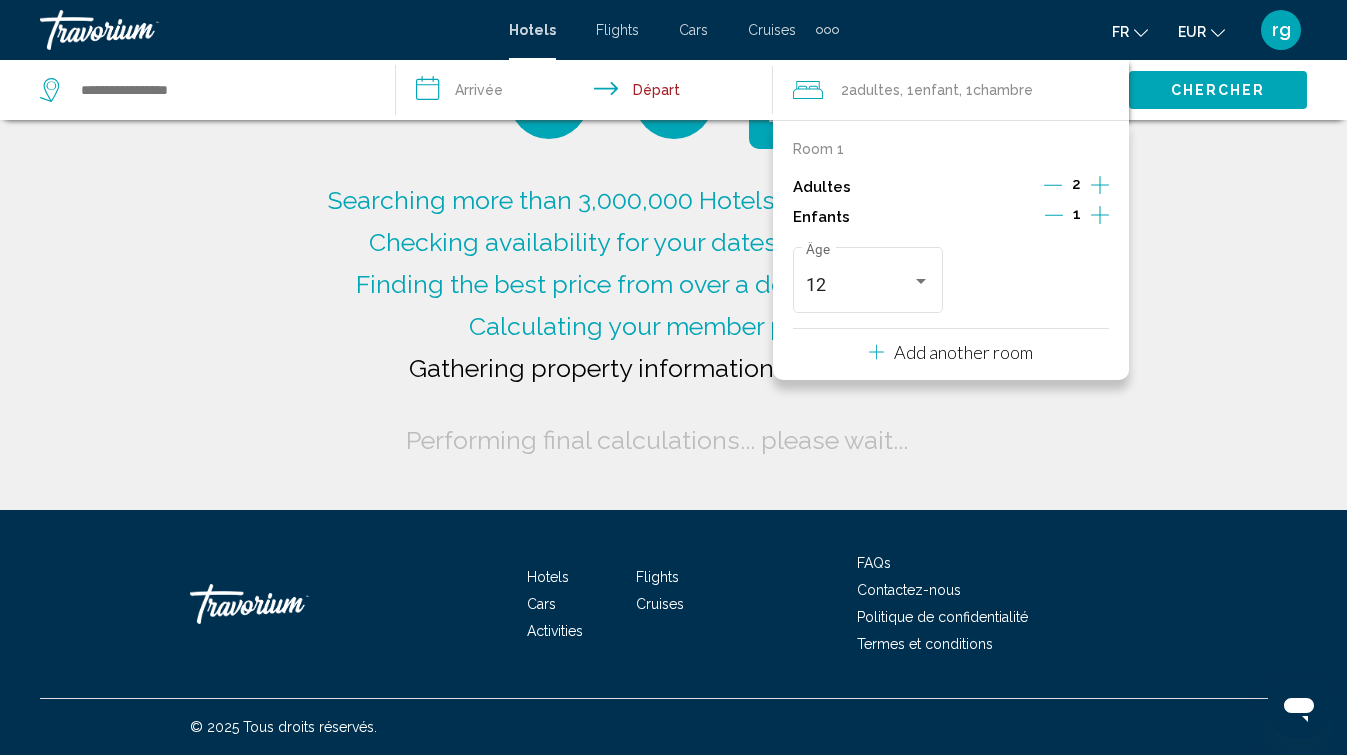 click on "**********" at bounding box center (588, 93) 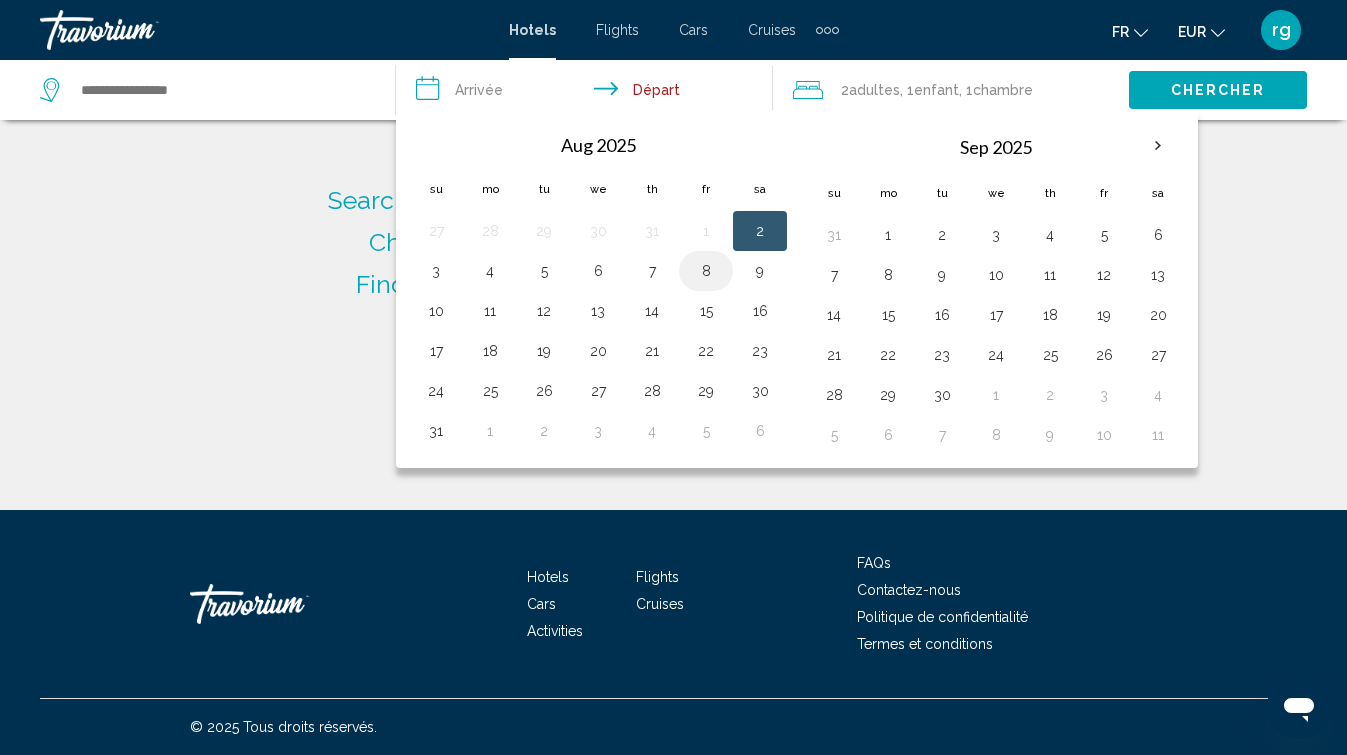 click on "8" at bounding box center [706, 271] 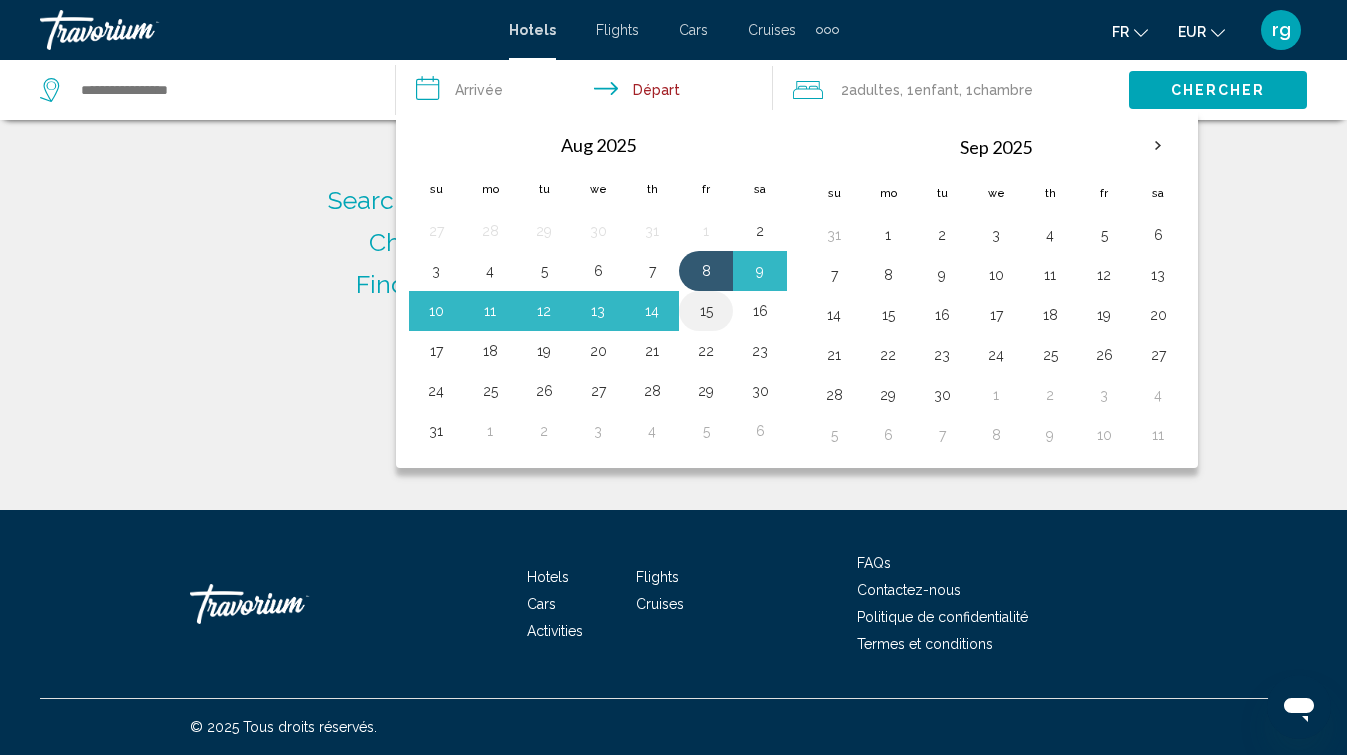 type on "**********" 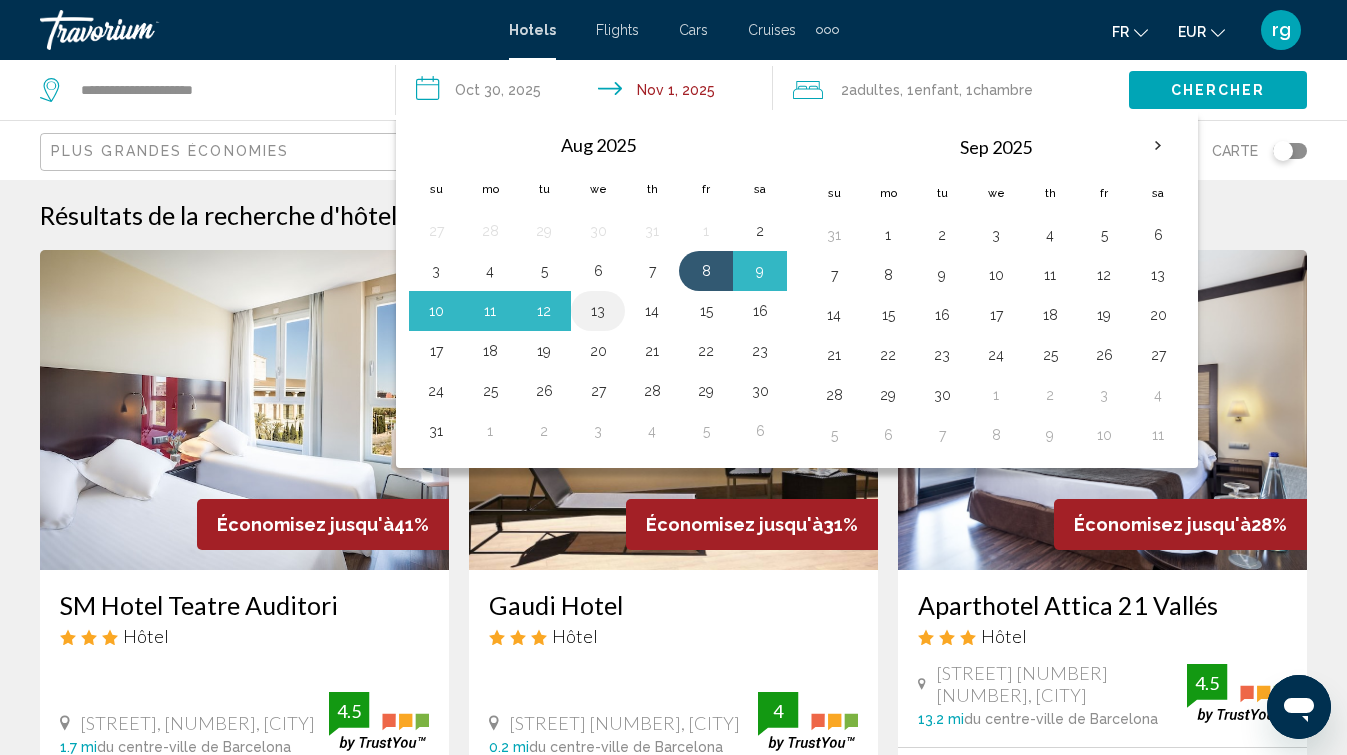 click on "13" at bounding box center (598, 311) 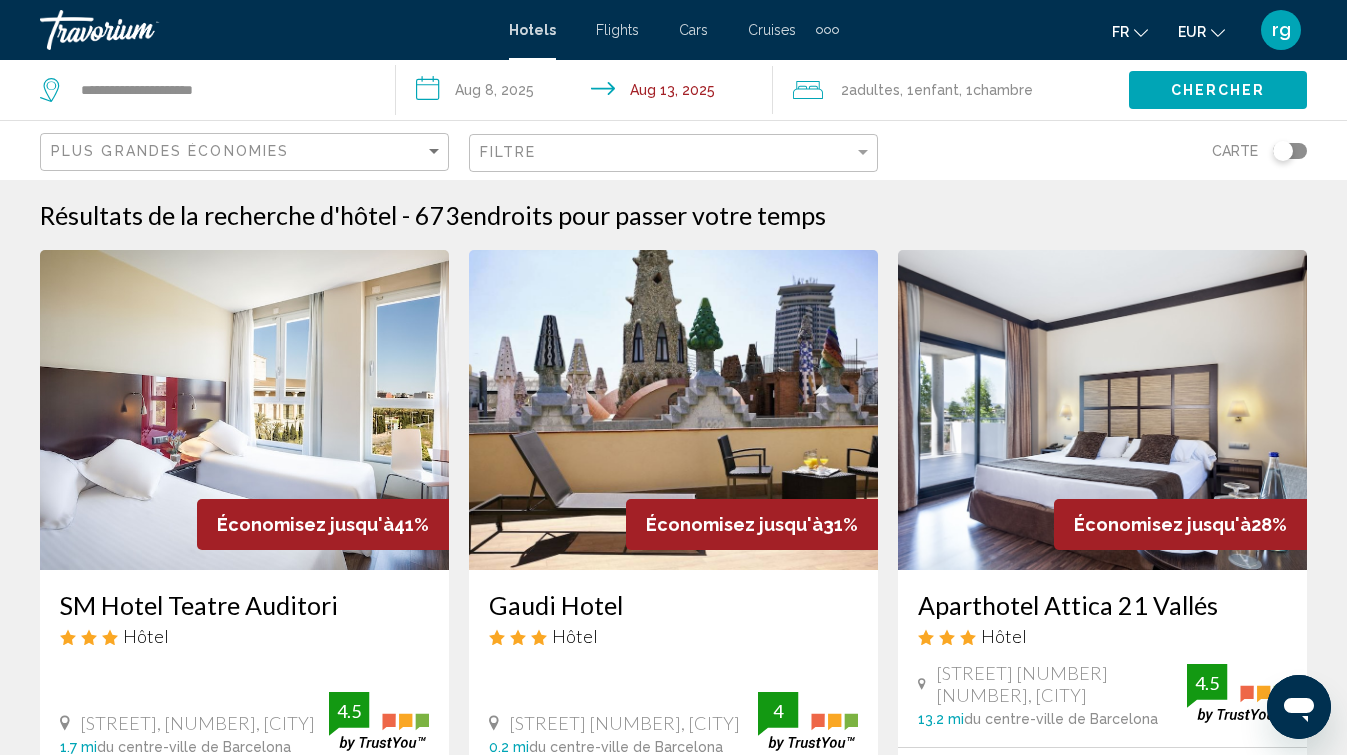 click on "**********" at bounding box center (588, 93) 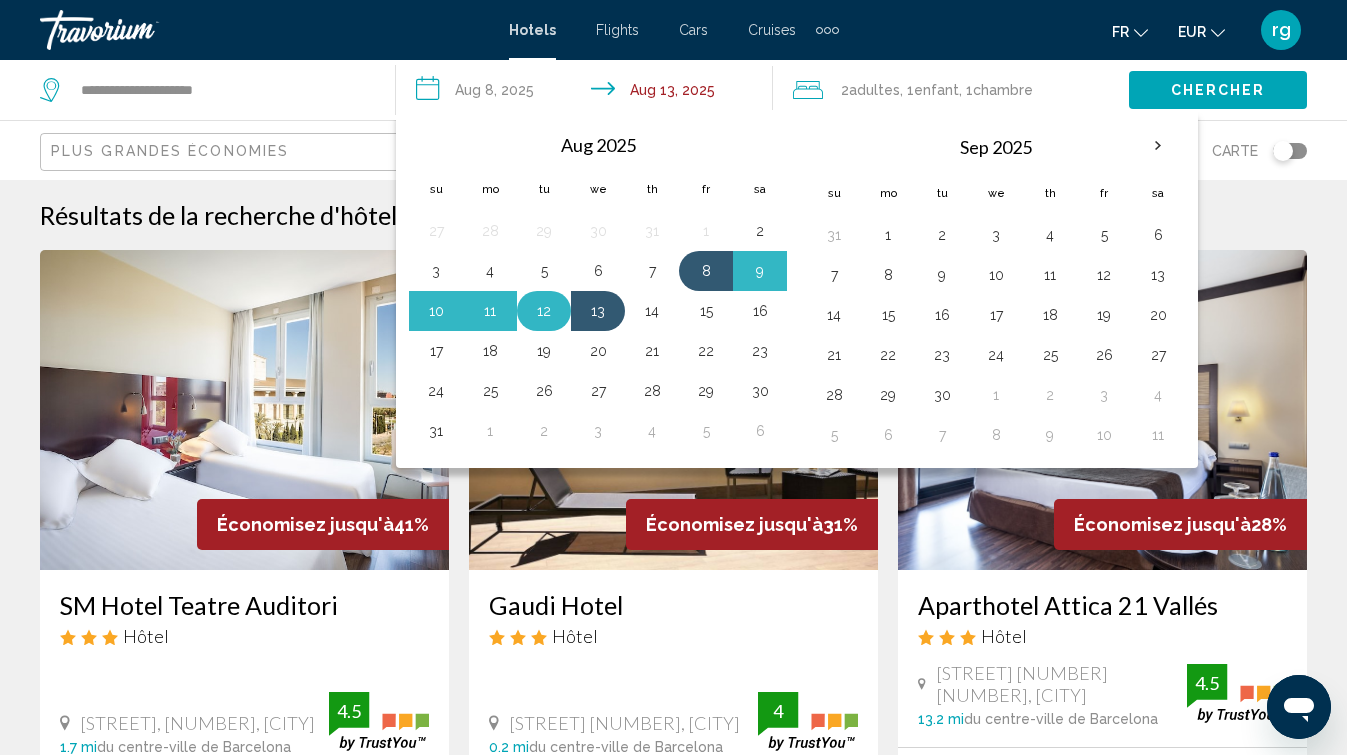 click on "12" at bounding box center (544, 311) 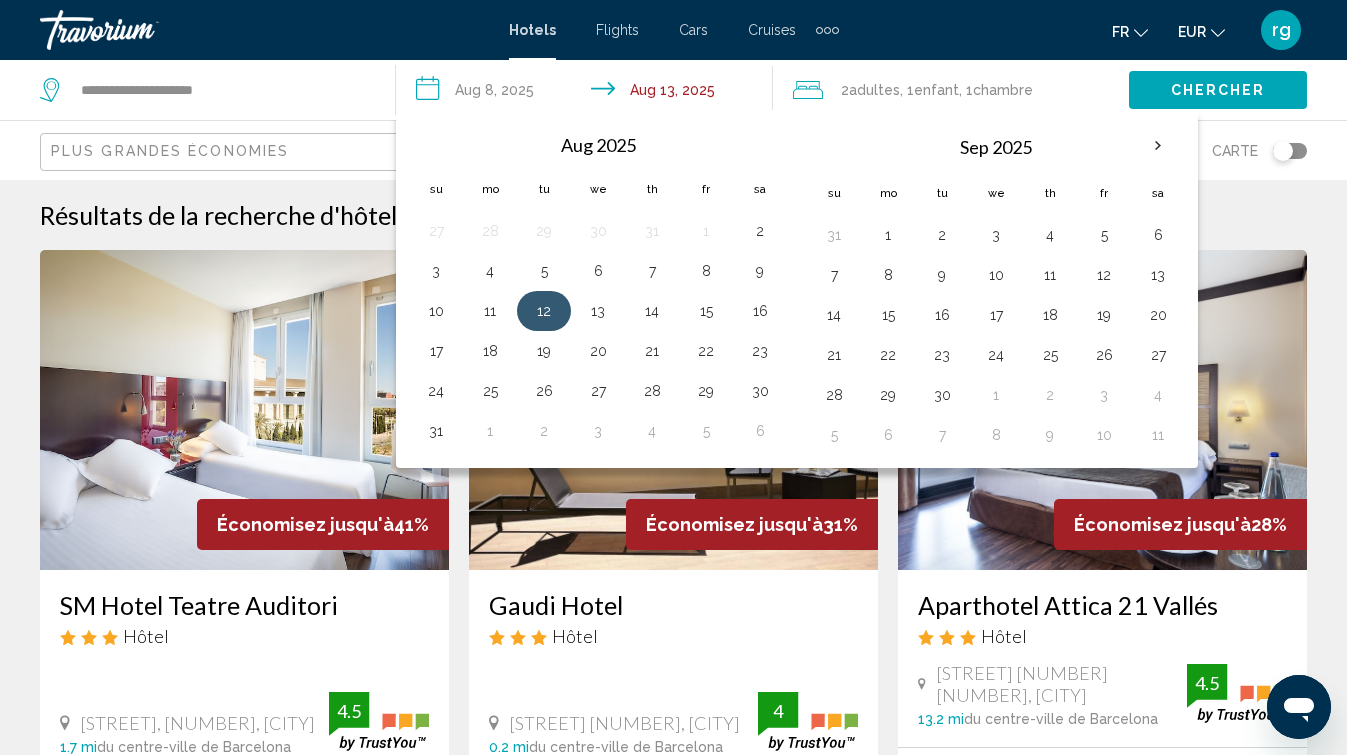 click on "12" at bounding box center (544, 311) 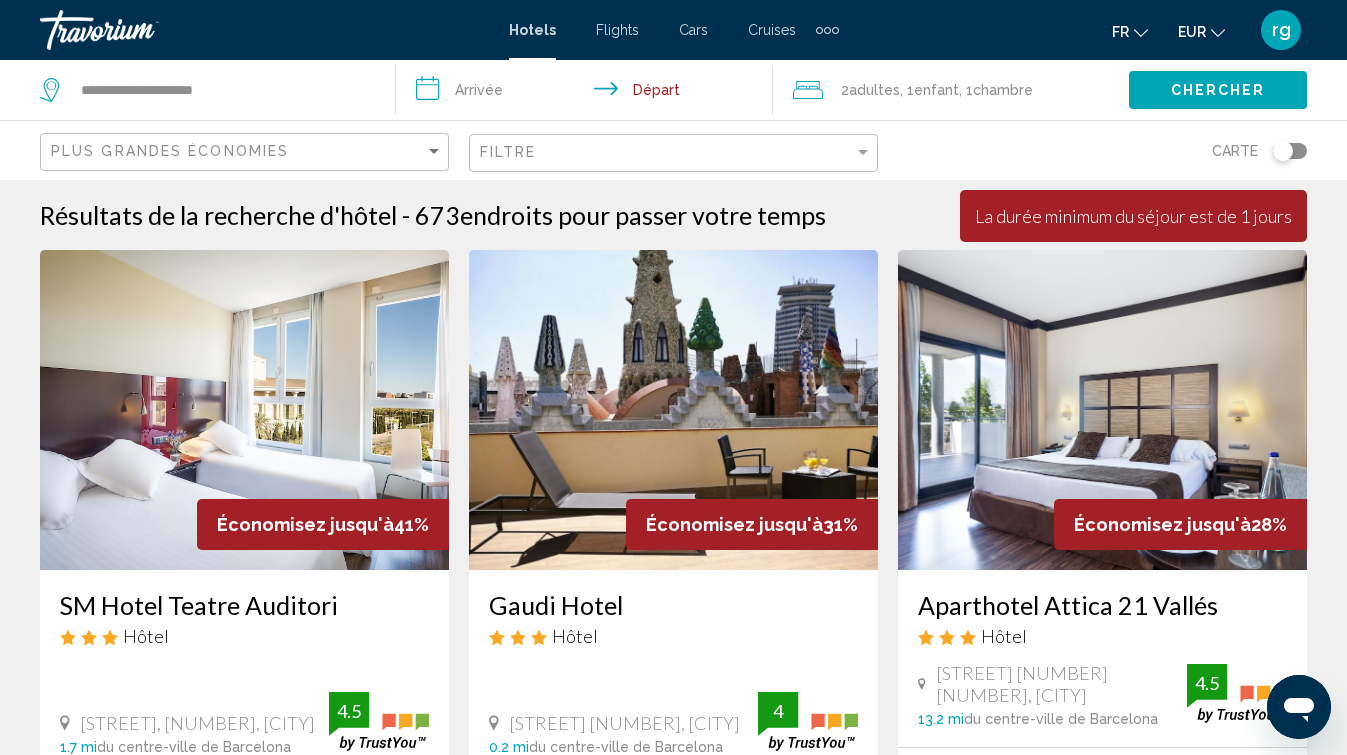 click on "**********" at bounding box center (588, 93) 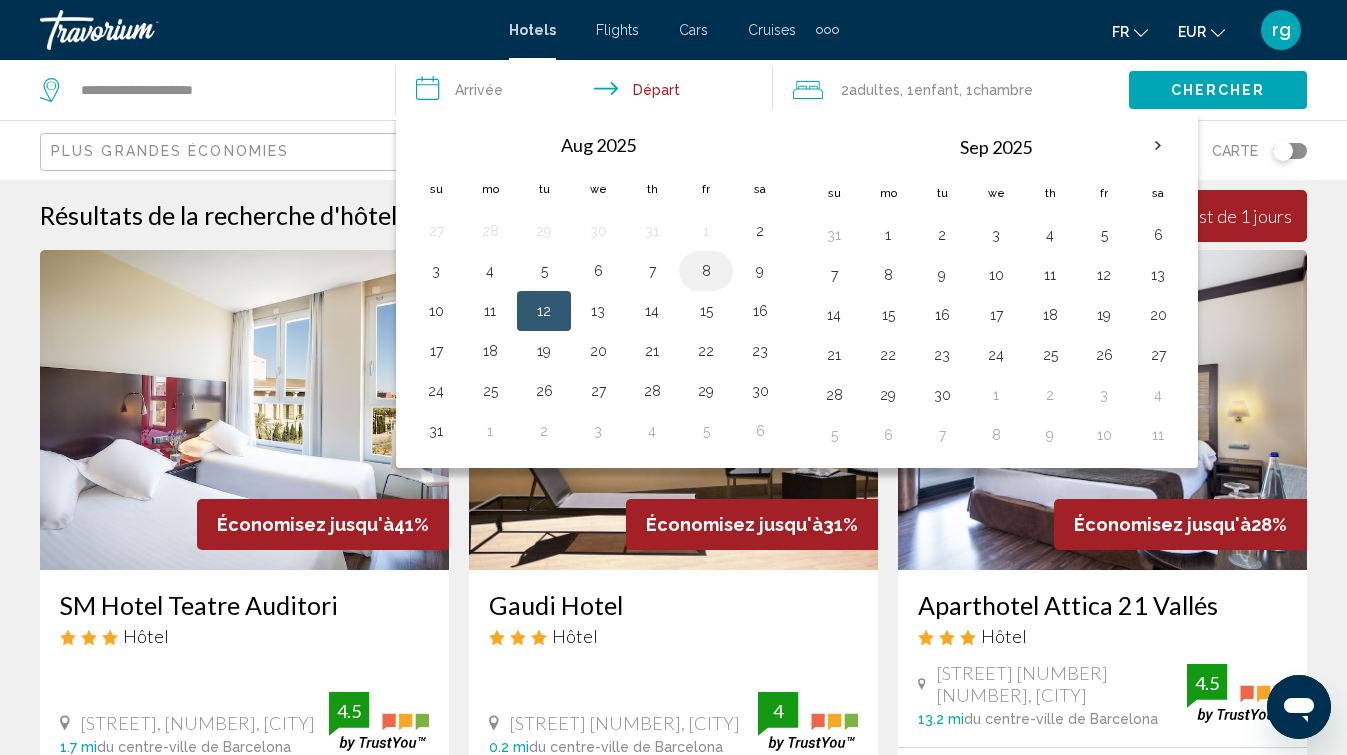 click on "8" at bounding box center (706, 271) 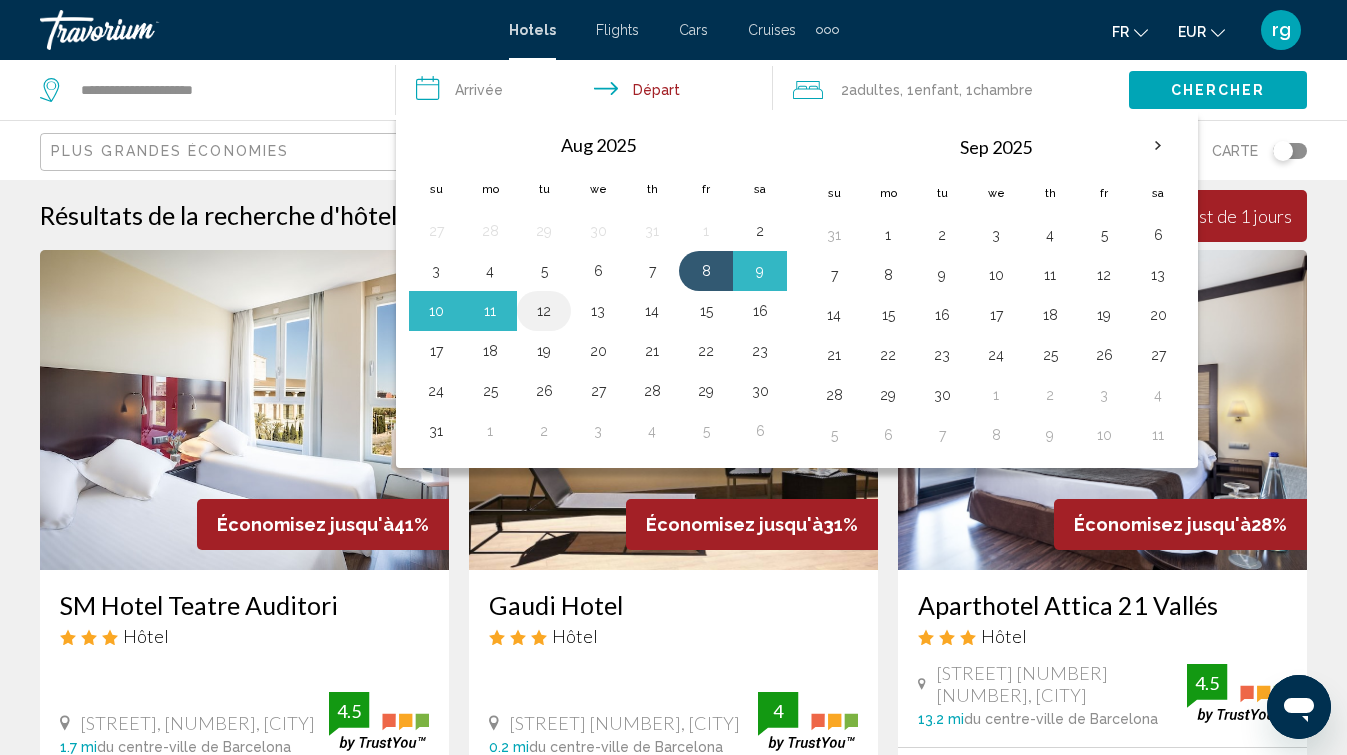 click on "12" at bounding box center [544, 311] 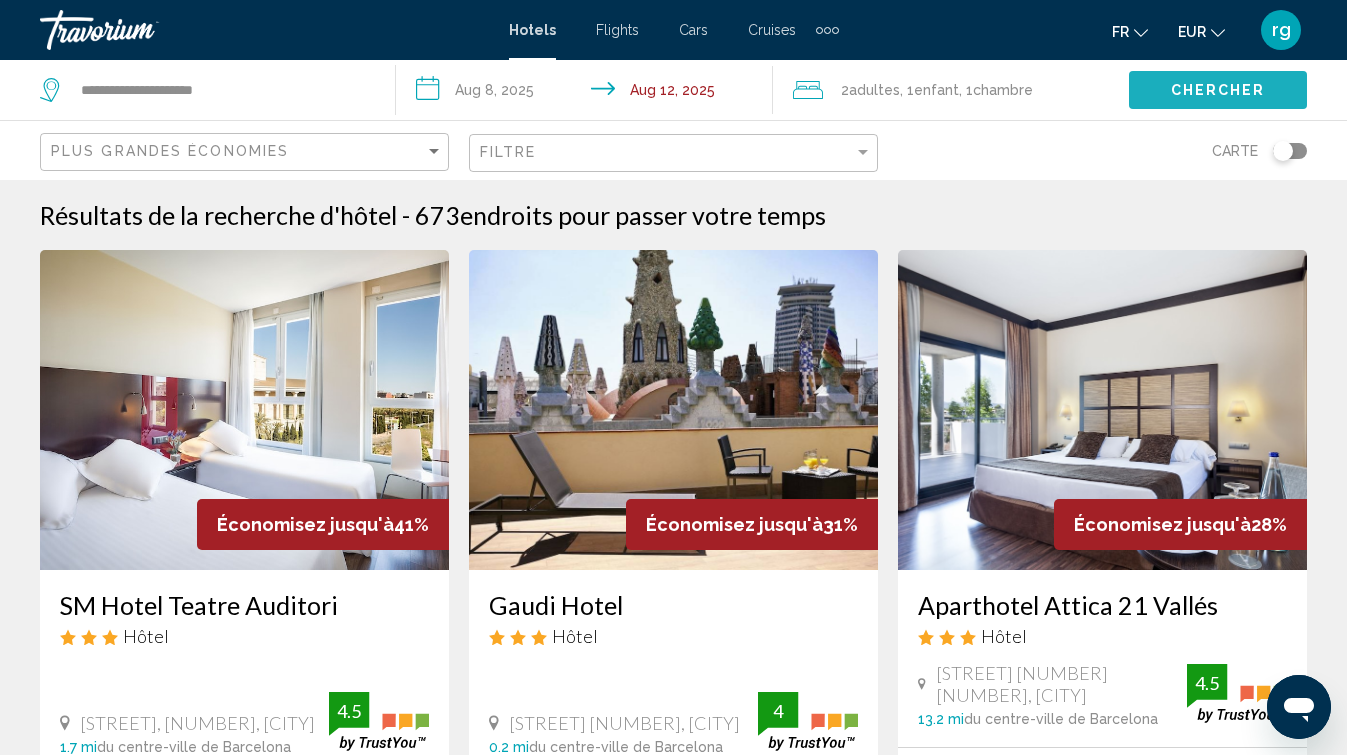 click on "Chercher" 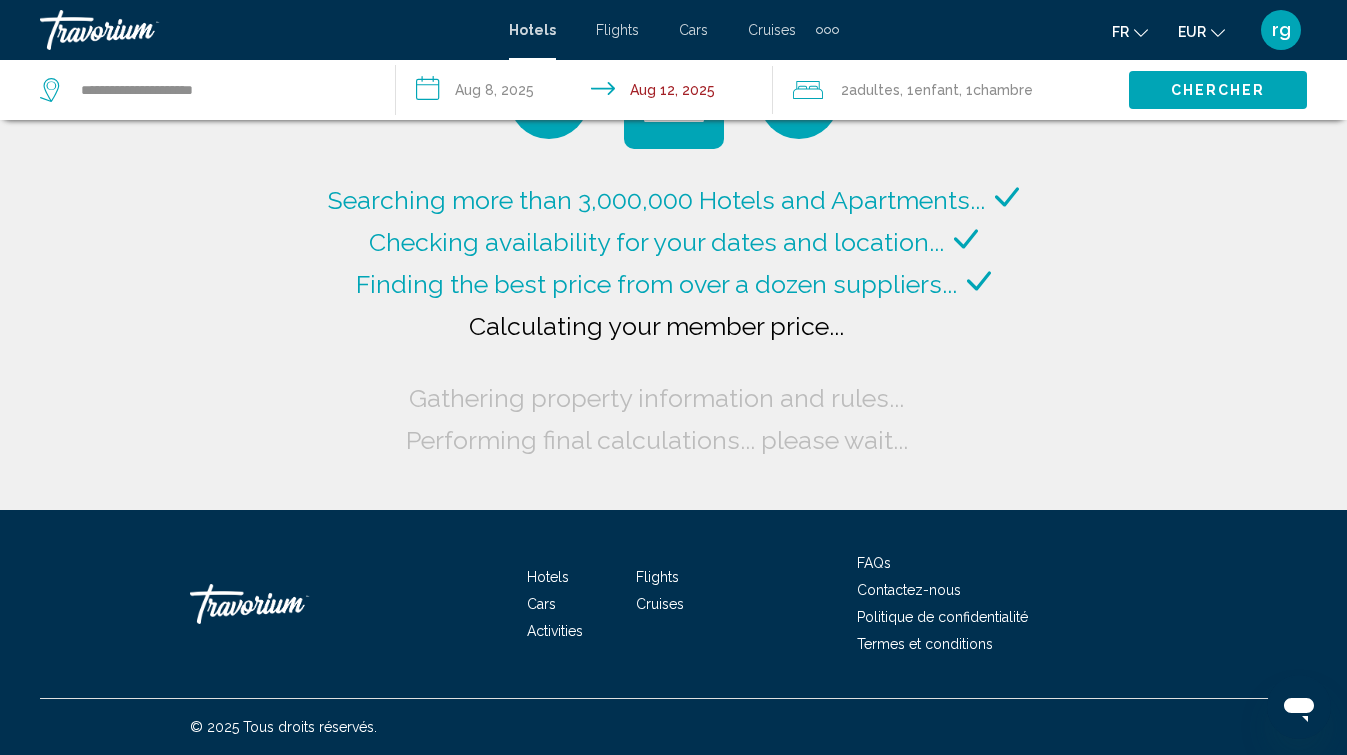 click on "Chercher" 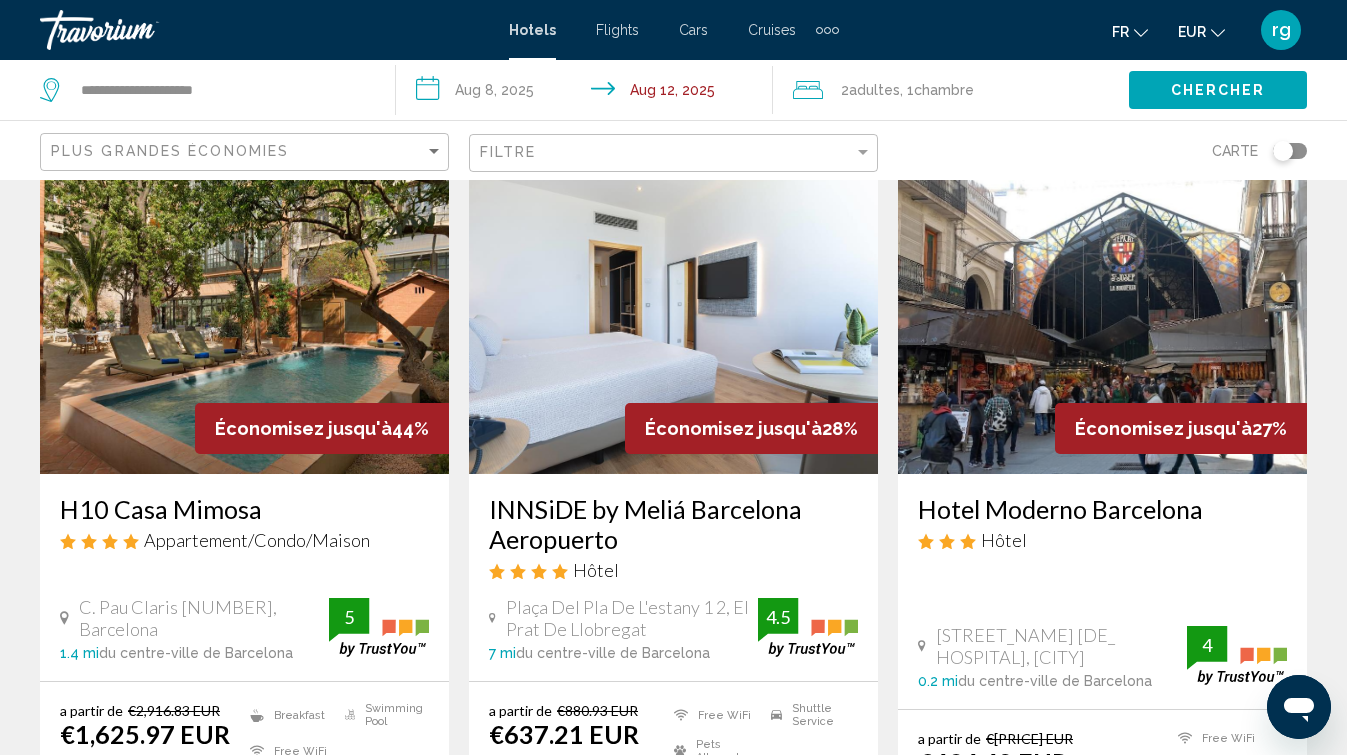 scroll, scrollTop: 96, scrollLeft: 0, axis: vertical 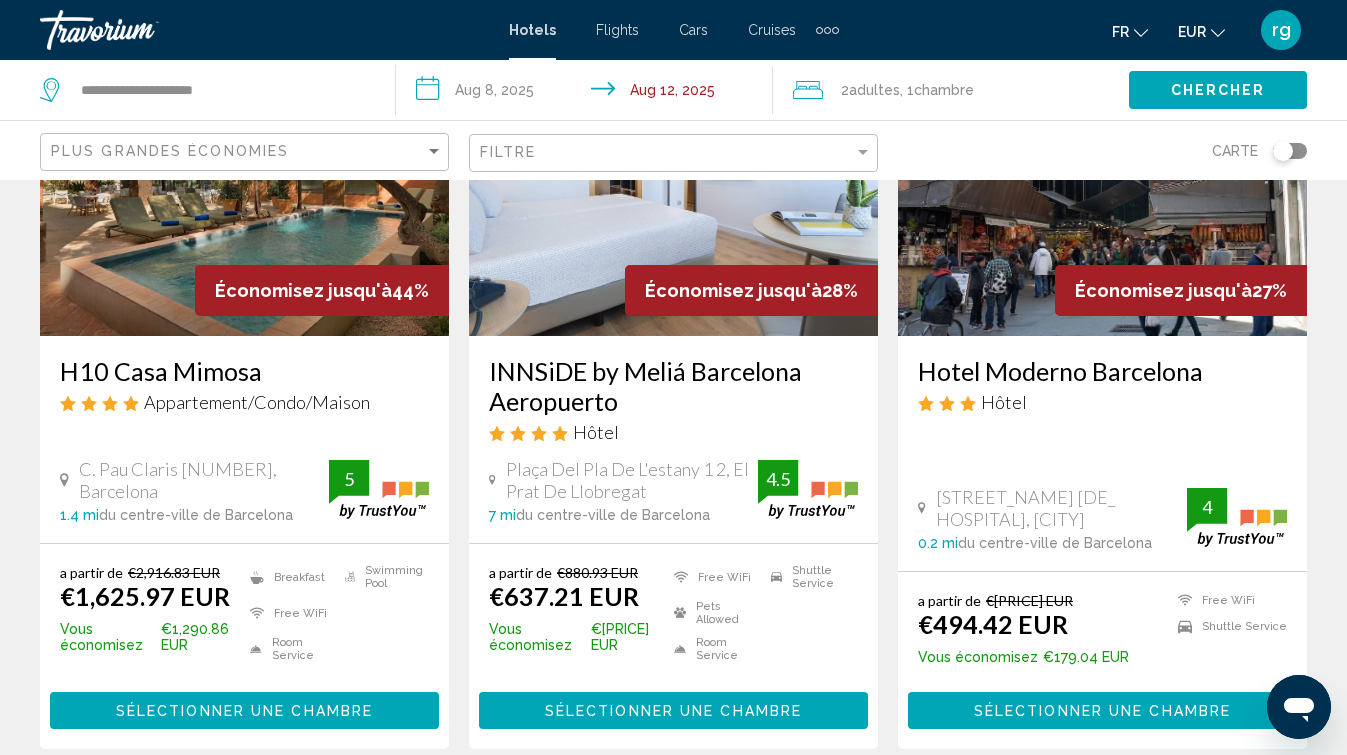 click at bounding box center [1102, 176] 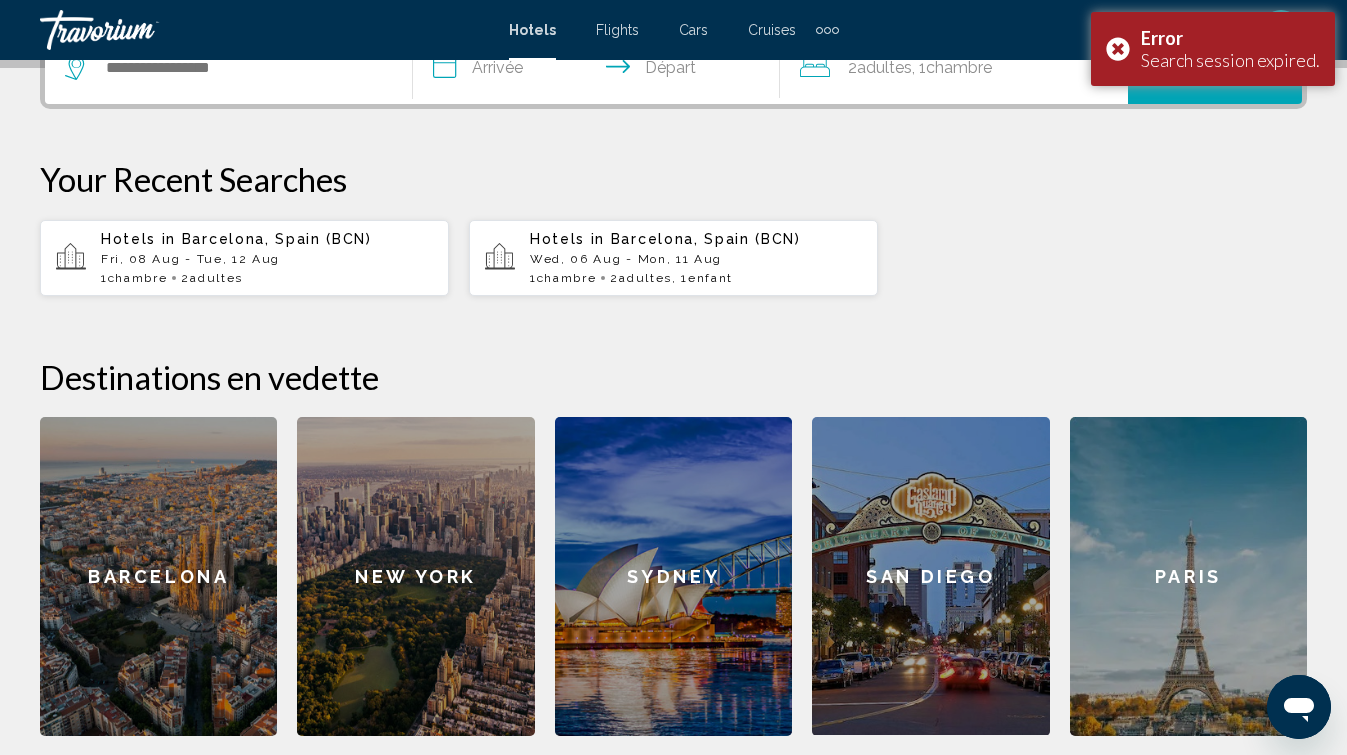 scroll, scrollTop: 533, scrollLeft: 0, axis: vertical 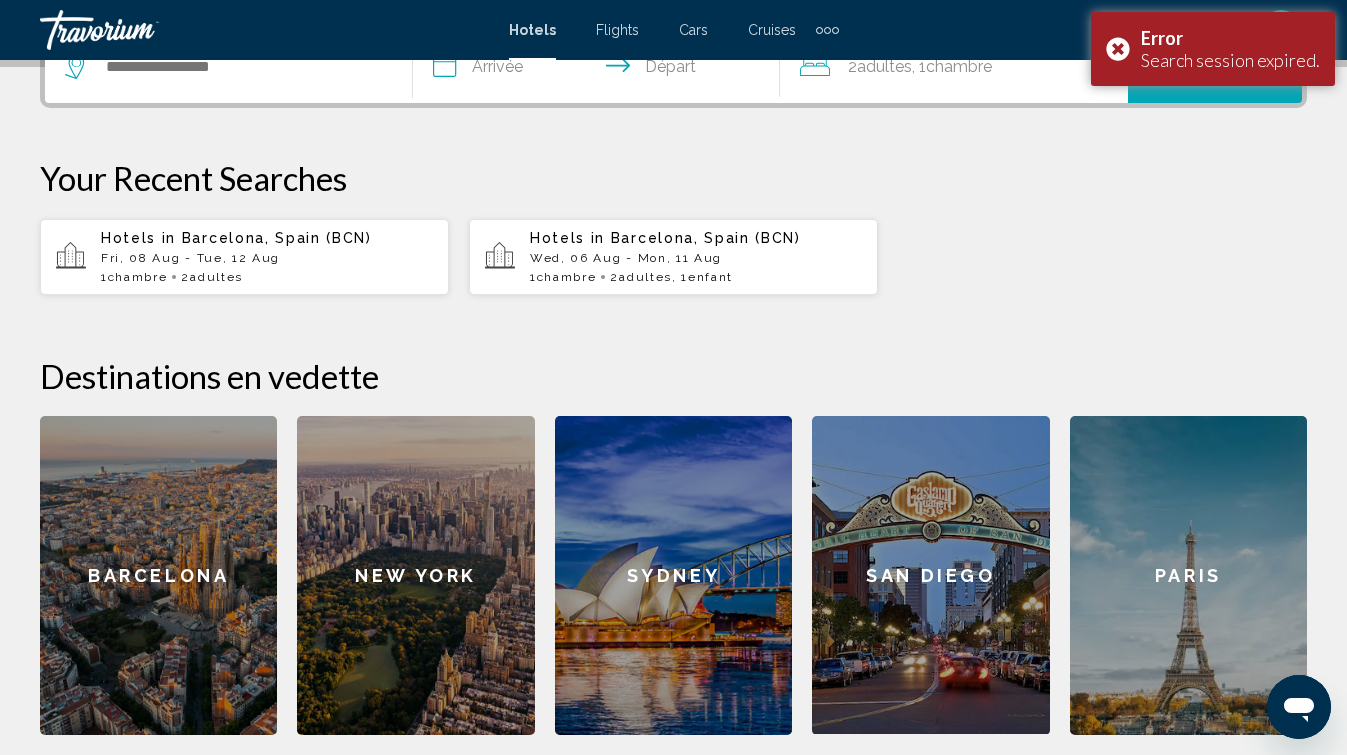 click on "Barcelona, Spain (BCN)" at bounding box center (706, 238) 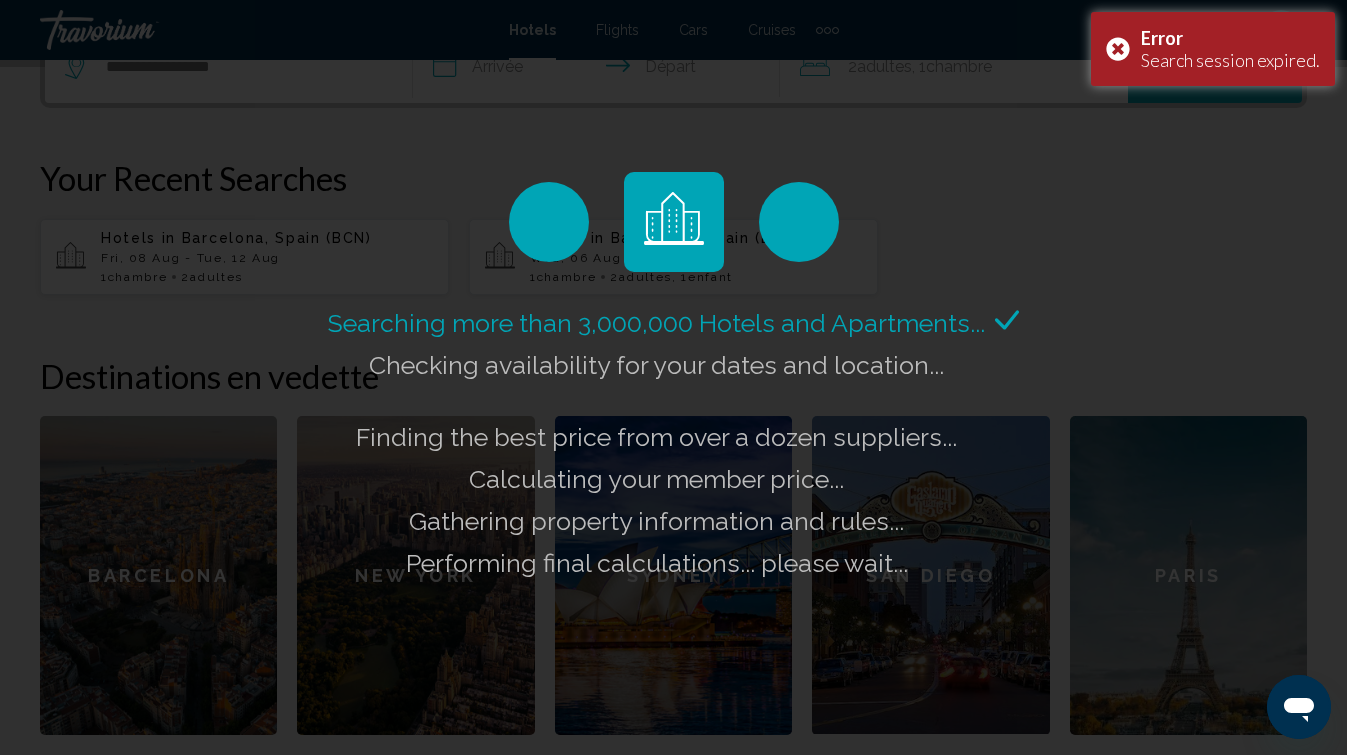 click 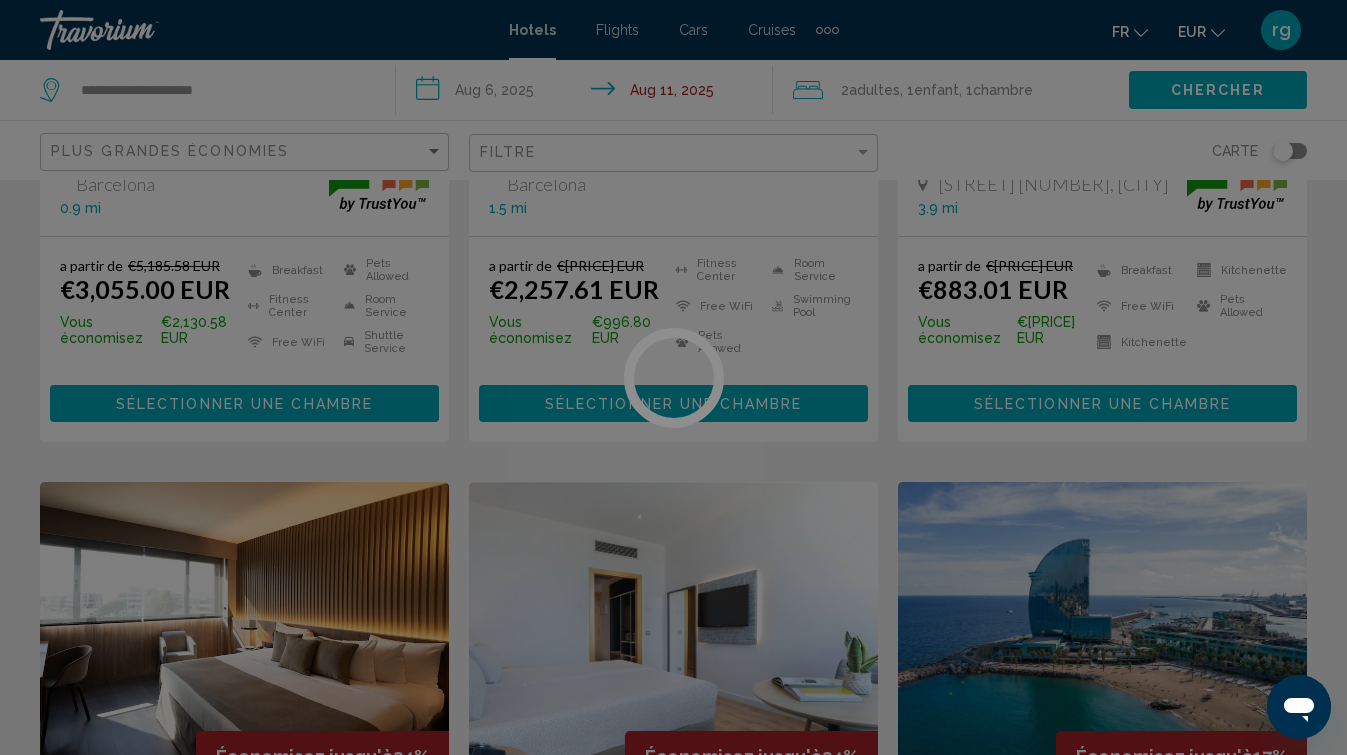scroll, scrollTop: 0, scrollLeft: 0, axis: both 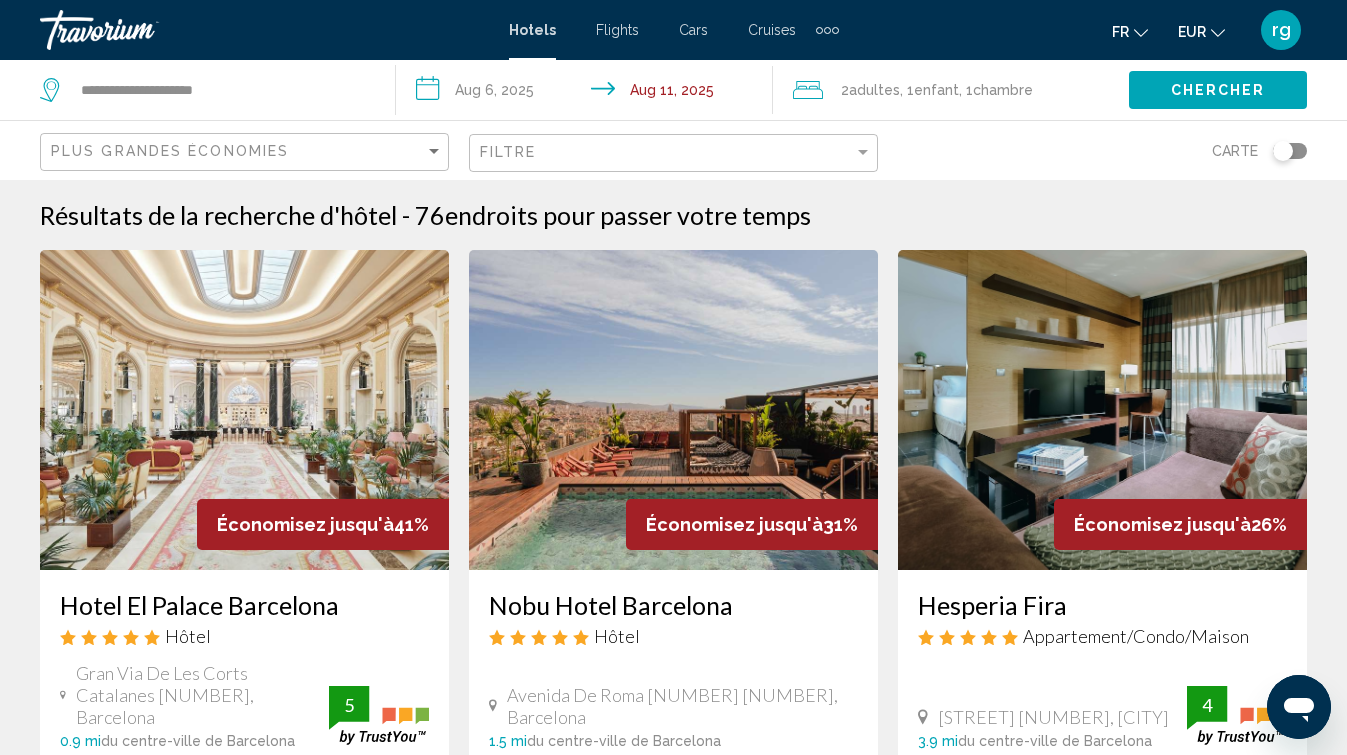 click on "Plus grandes économies" 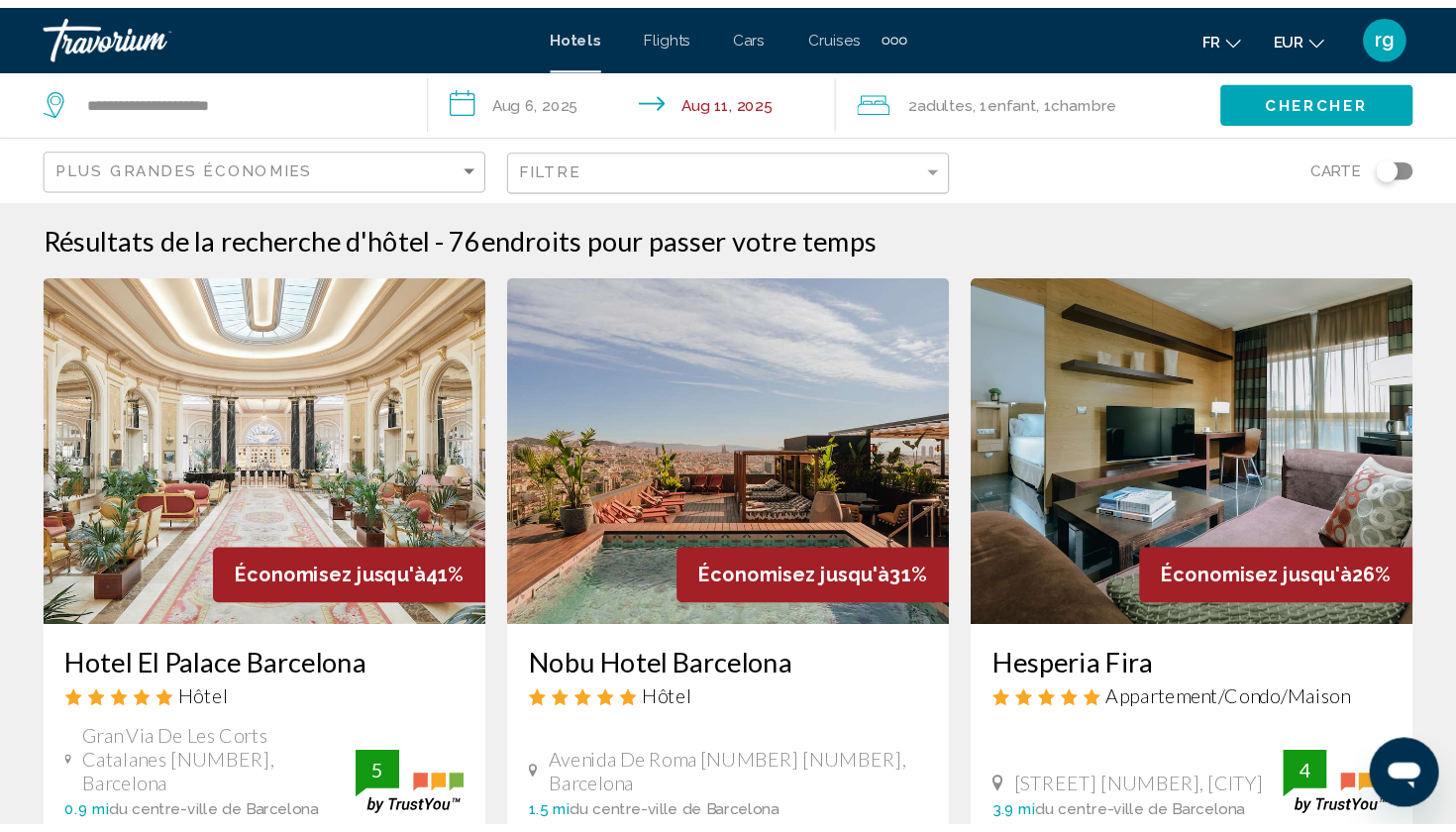 scroll, scrollTop: 0, scrollLeft: 0, axis: both 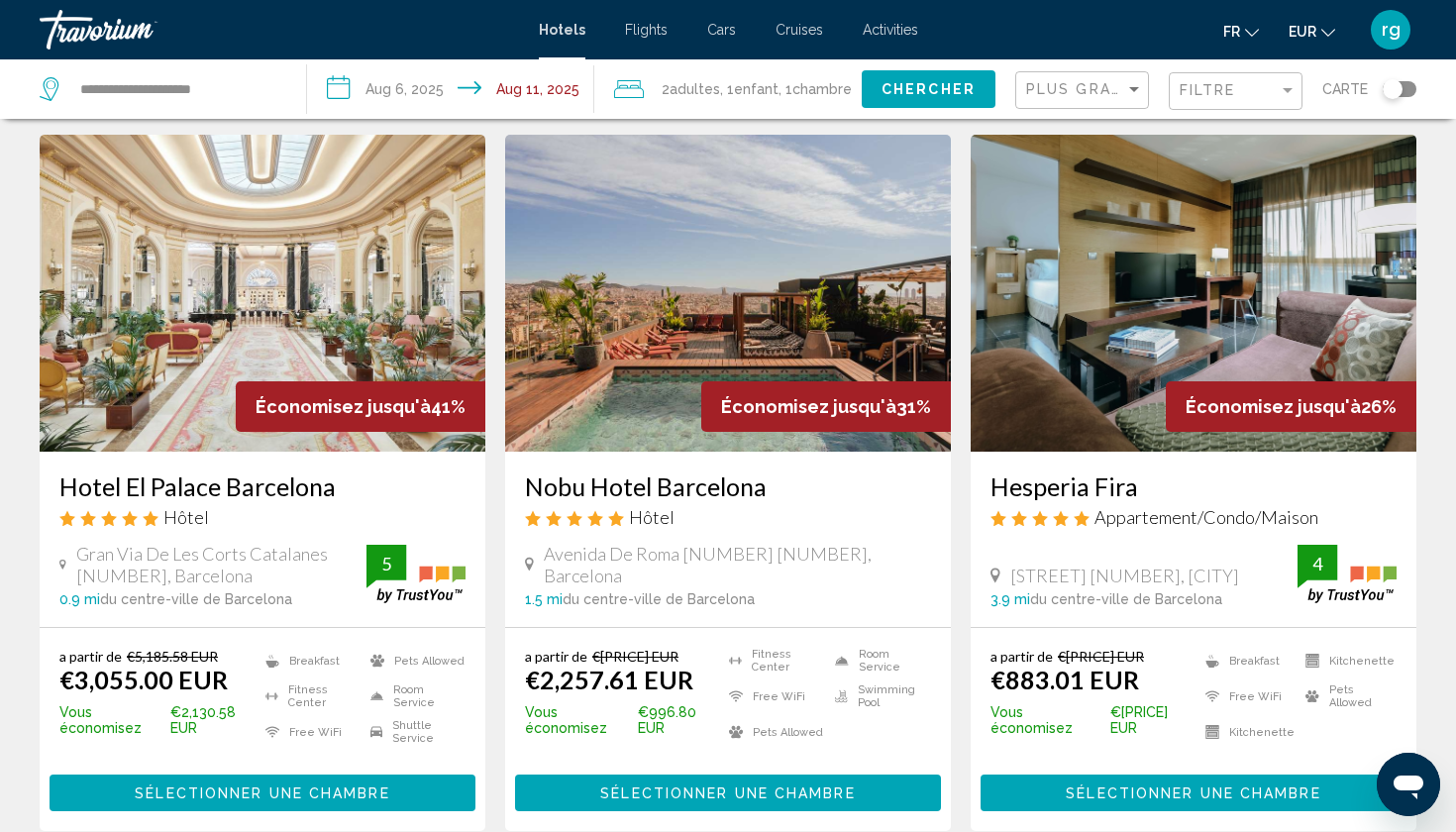 click on "**********" at bounding box center (455, 92) 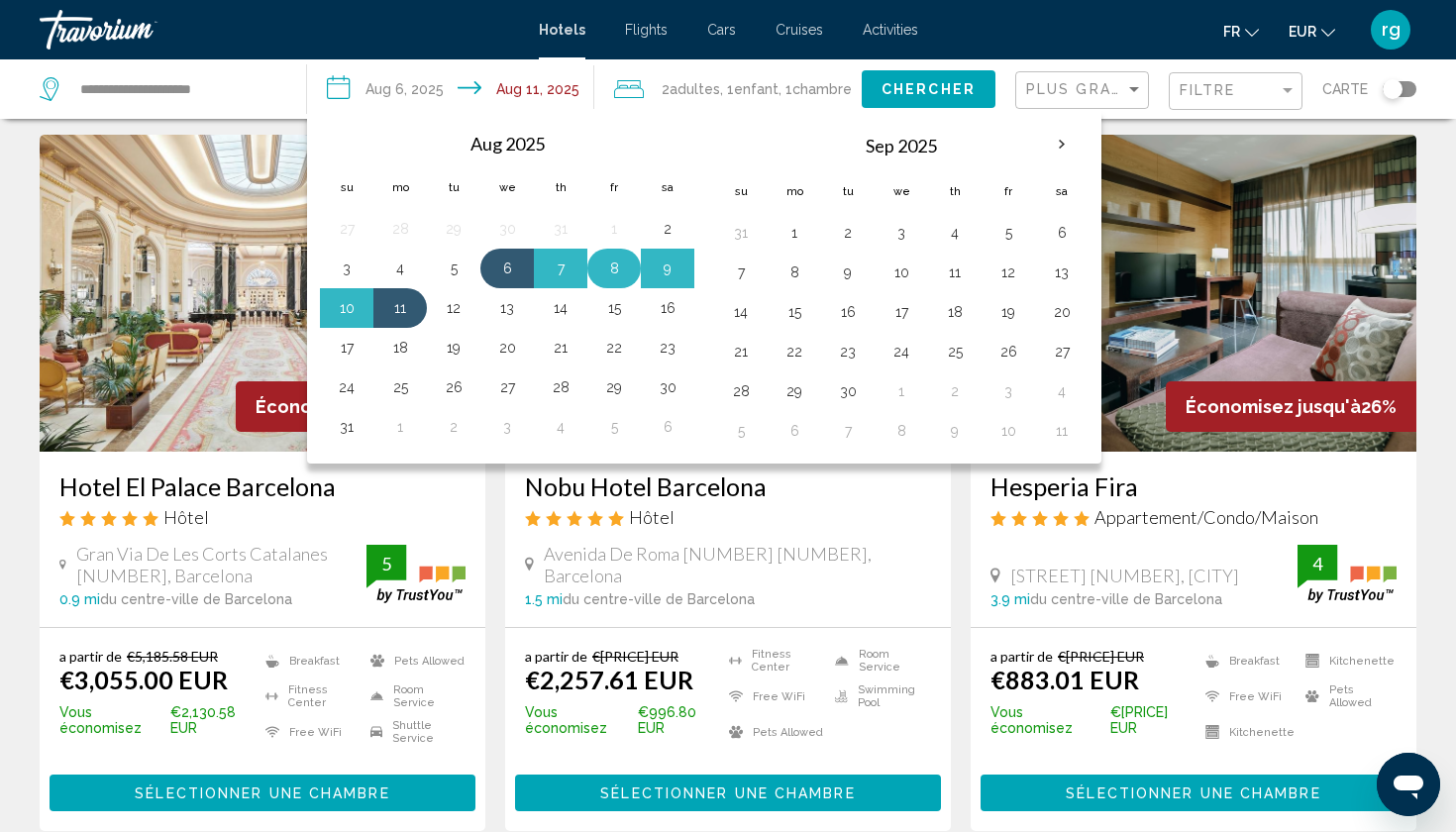 click on "8" at bounding box center [614, 268] 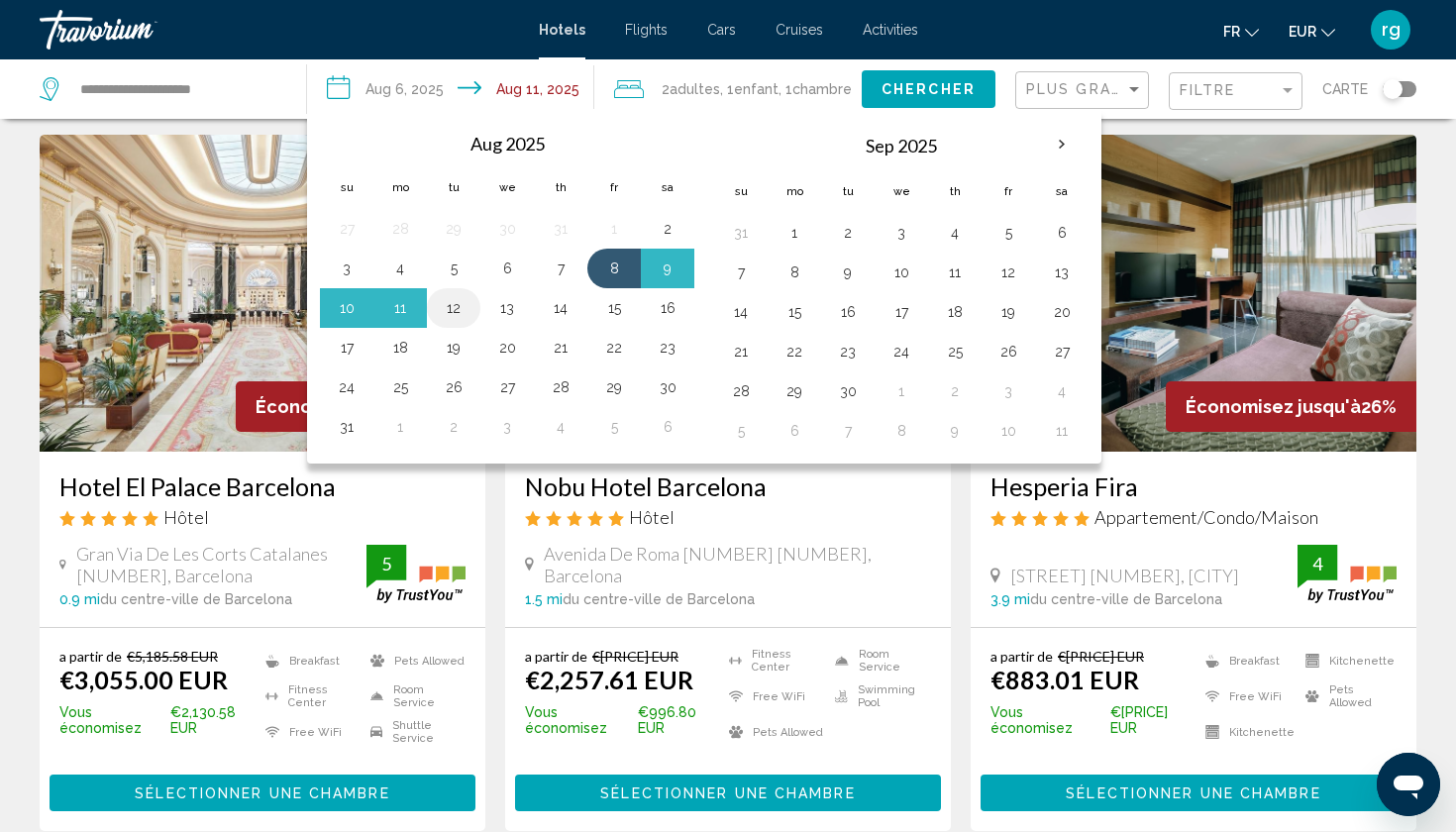 click on "12" at bounding box center (454, 308) 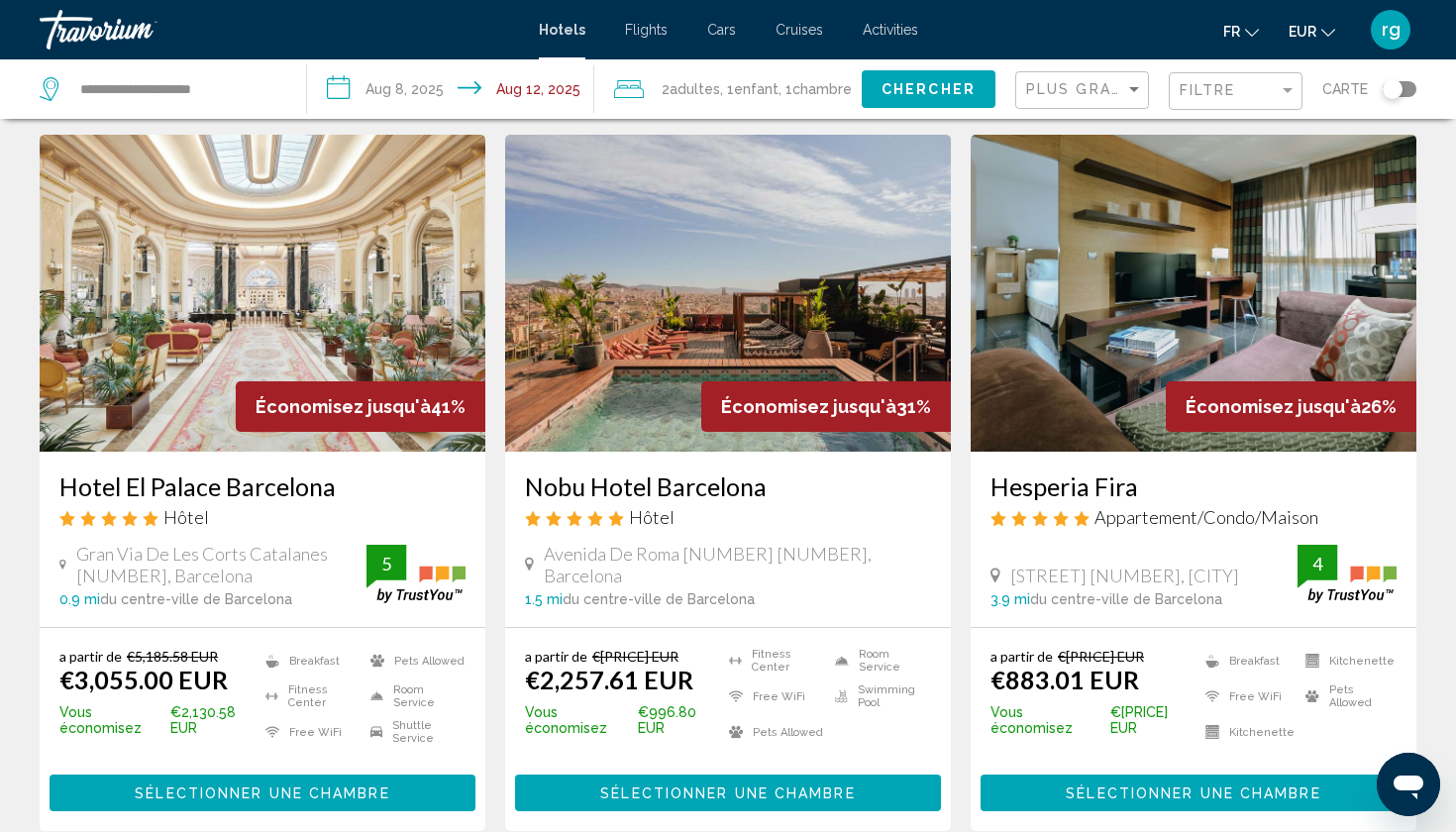 click on "Chercher" 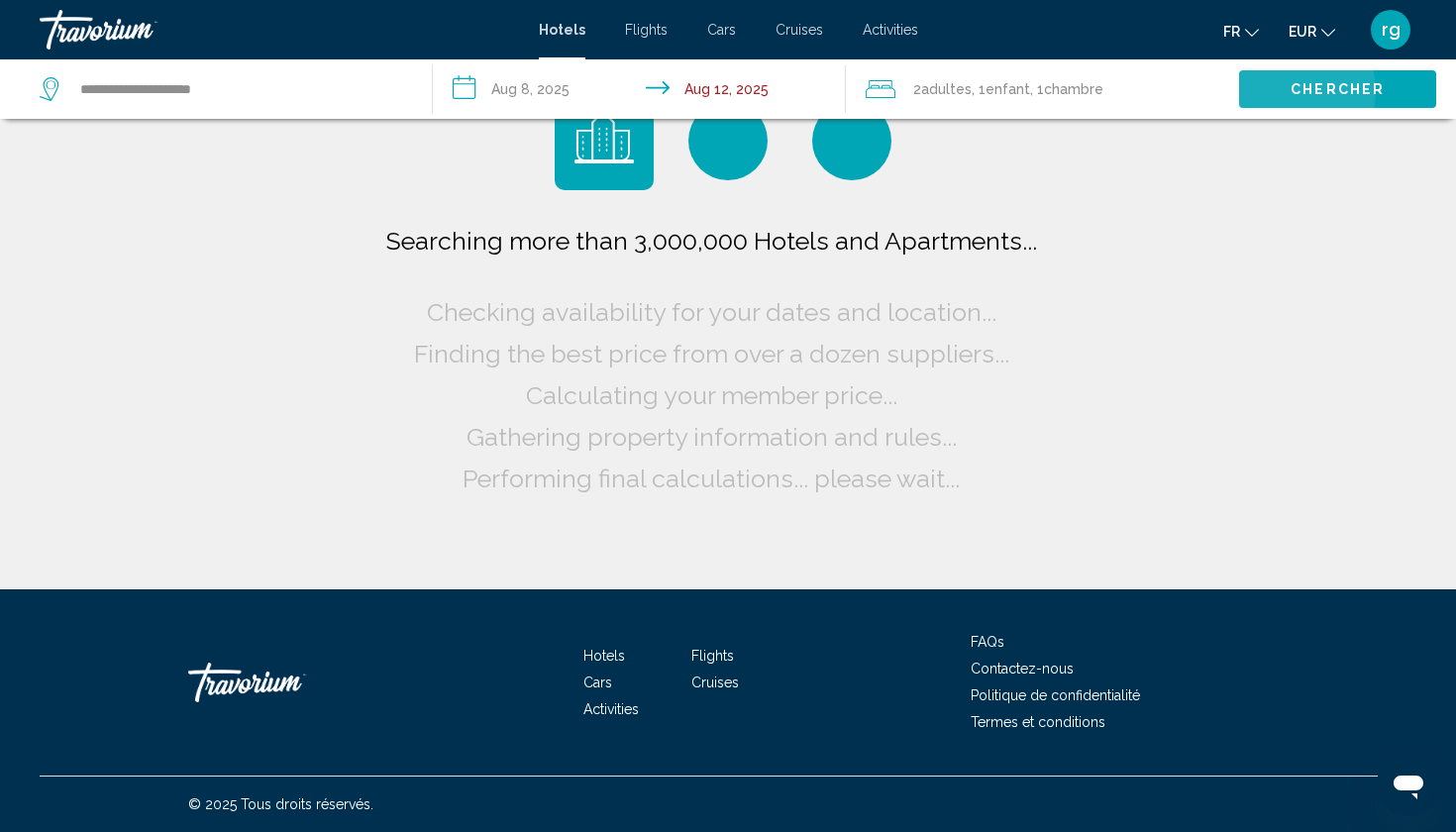 scroll, scrollTop: 0, scrollLeft: 0, axis: both 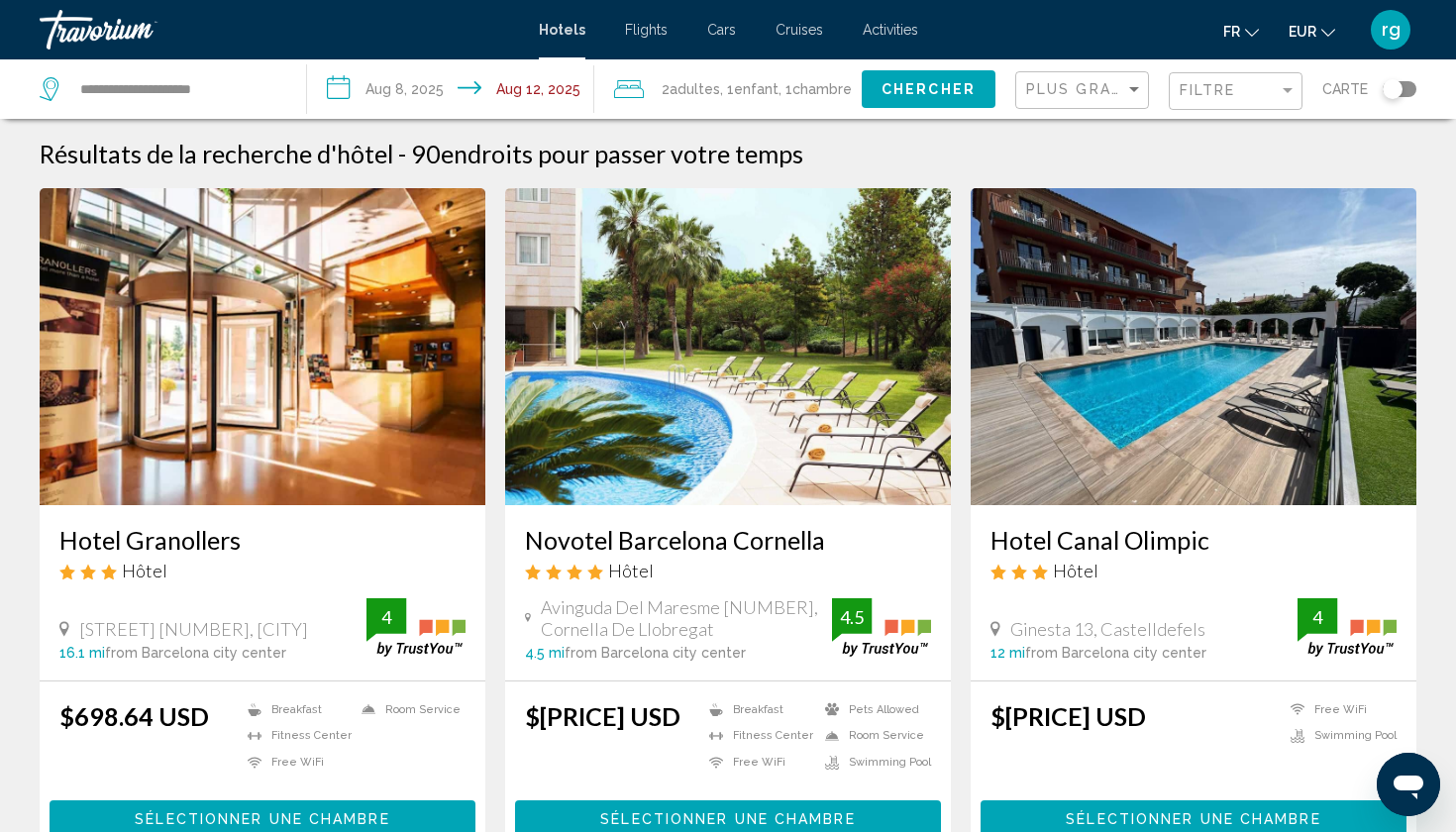 click on "EUR" 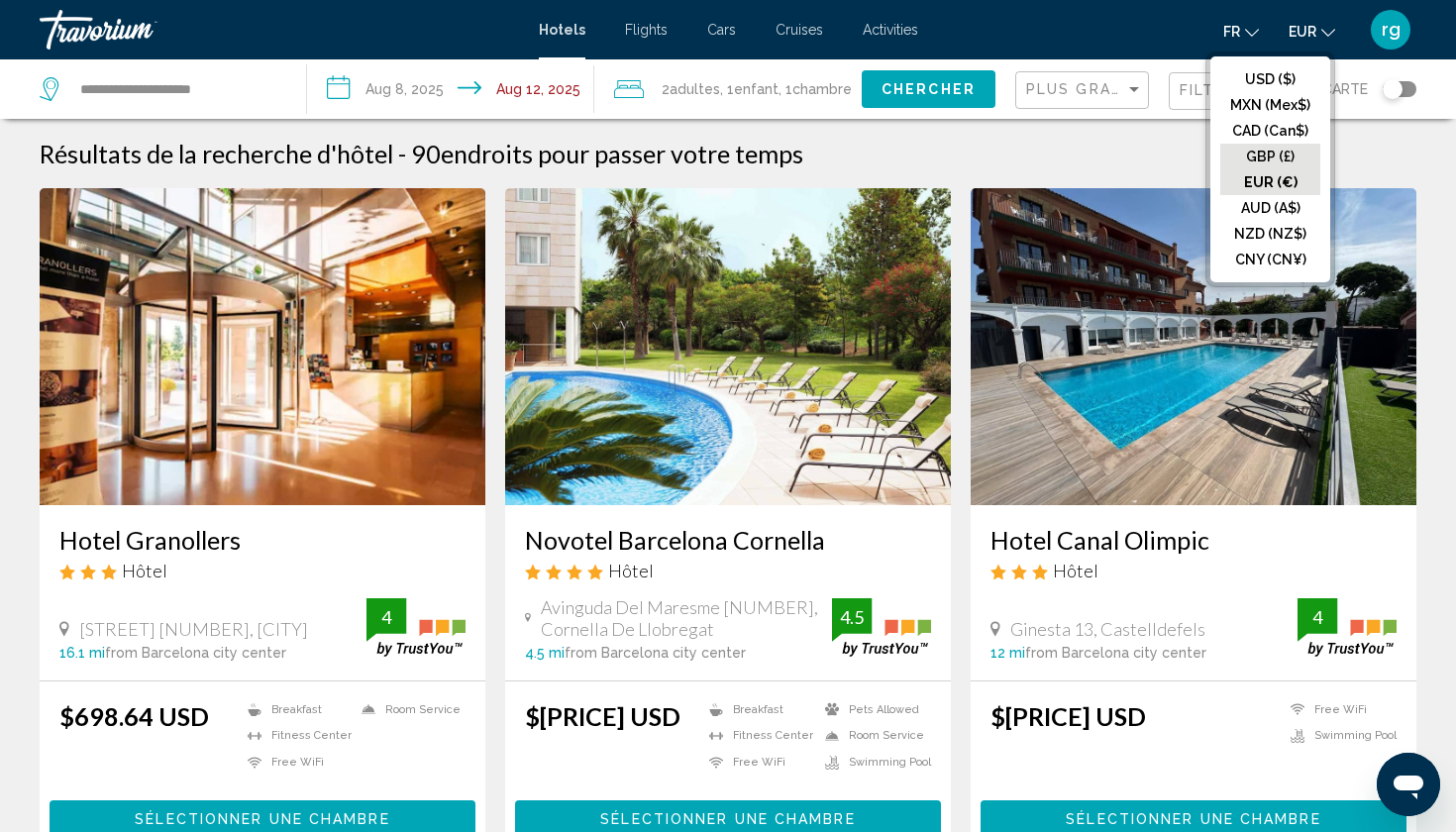 click on "GBP (£)" 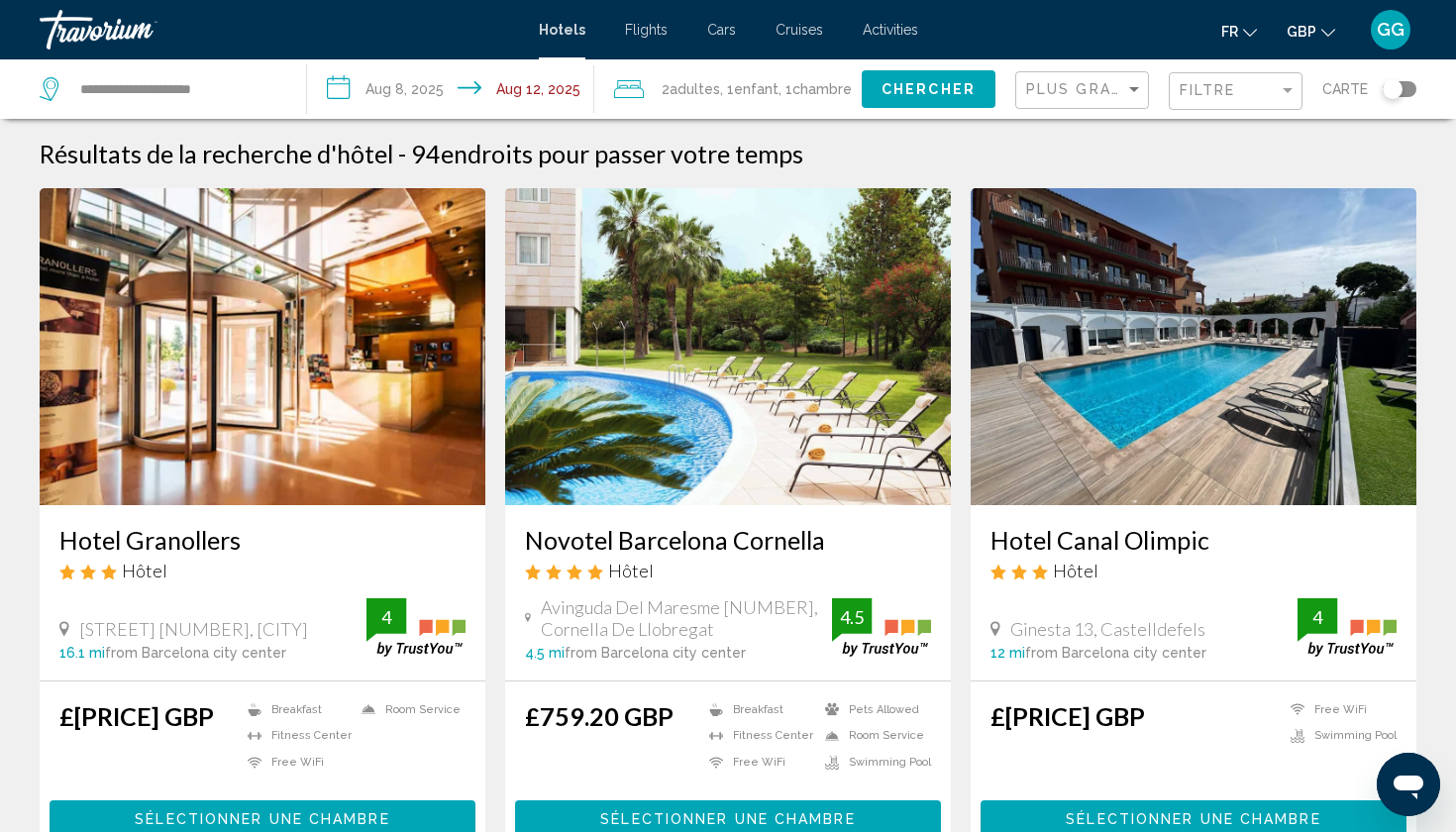 scroll, scrollTop: 0, scrollLeft: 0, axis: both 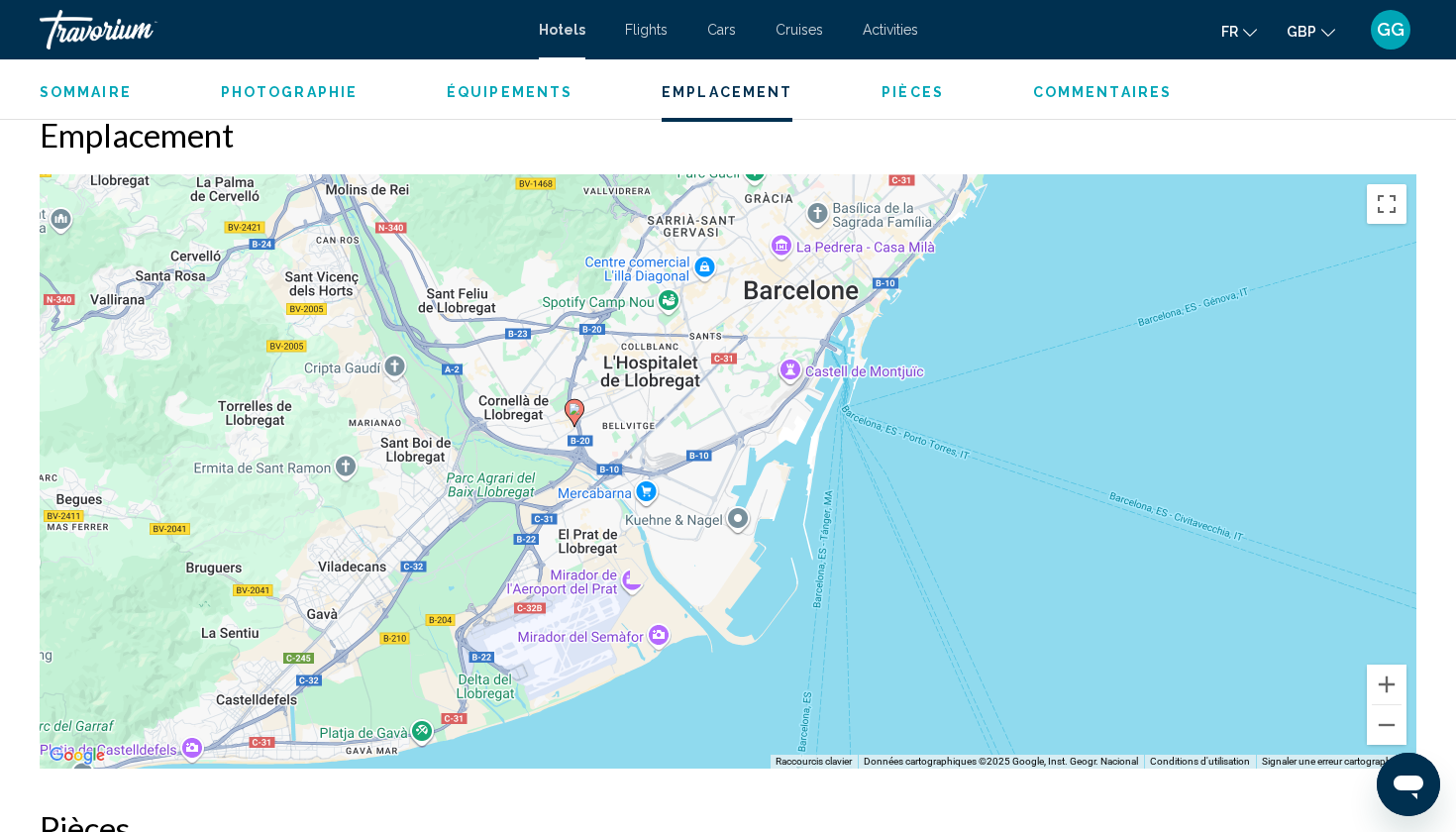 click on "Pour activer le glissement avec le clavier, appuyez sur Alt+Entrée. Une fois ce mode activé, utilisez les touches fléchées pour déplacer le repère. Pour valider le déplacement, appuyez sur Entrée. Pour annuler, appuyez sur Échap." at bounding box center [728, 471] 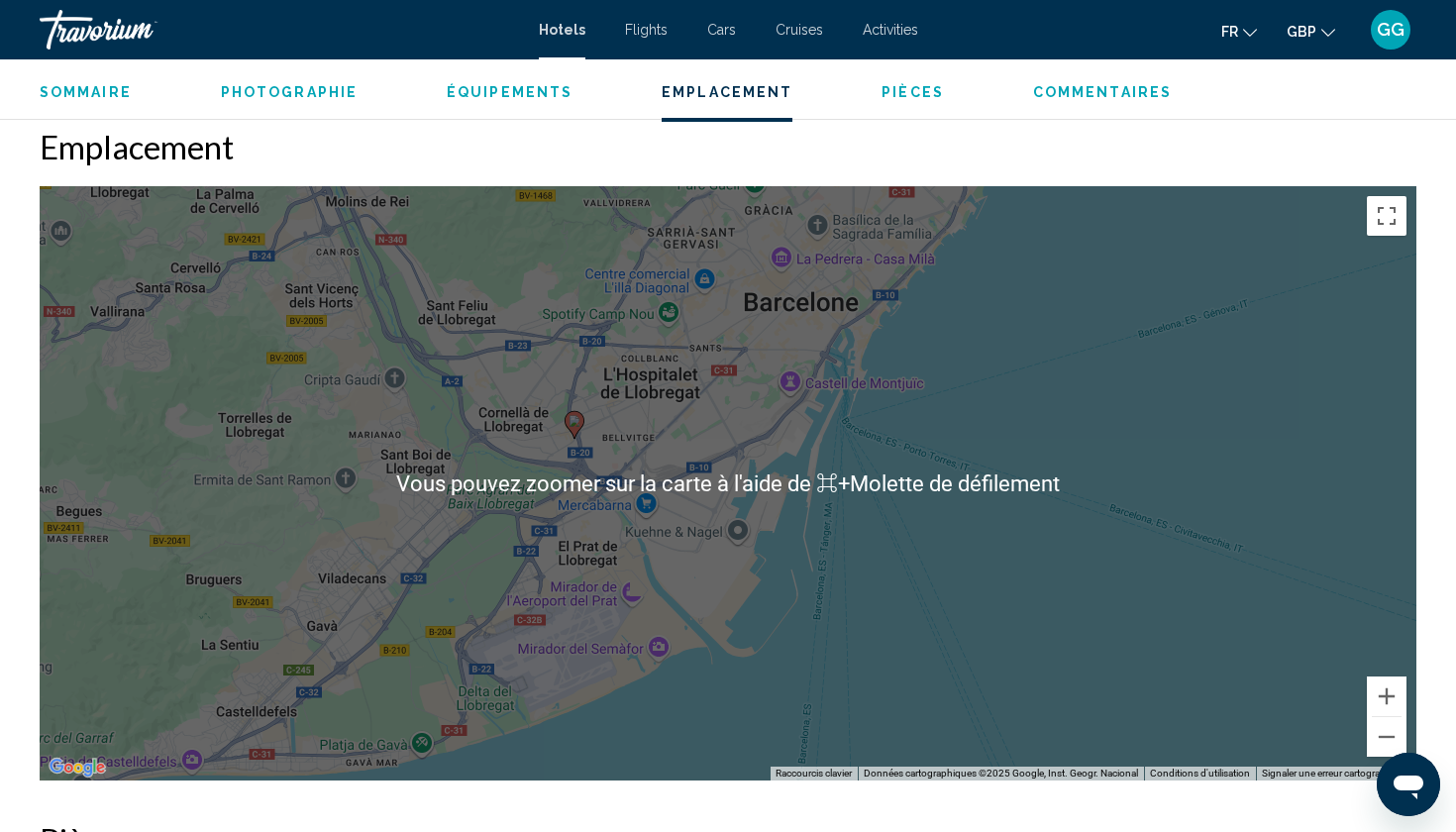 scroll, scrollTop: 1807, scrollLeft: 0, axis: vertical 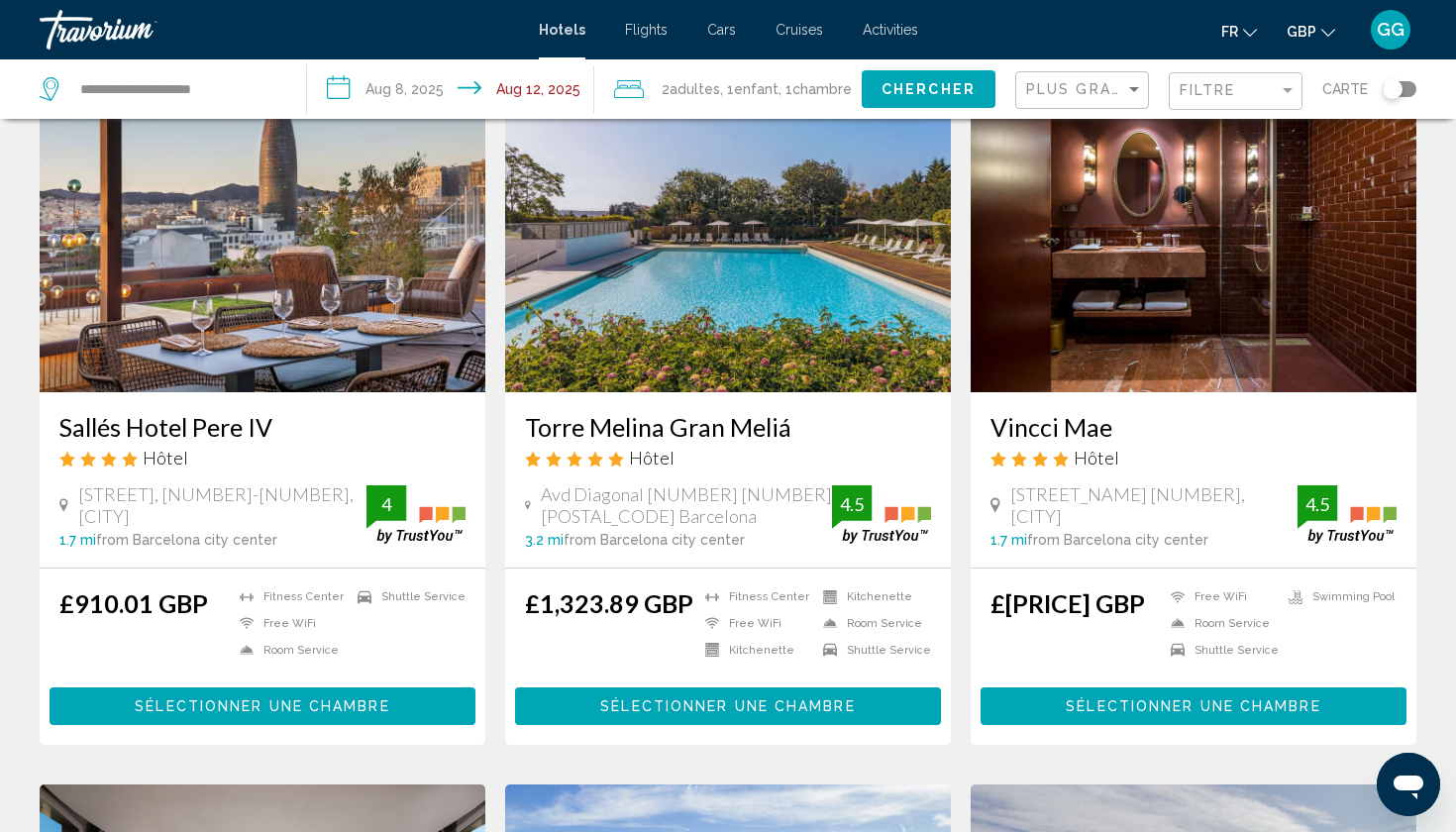 click at bounding box center (262, 234) 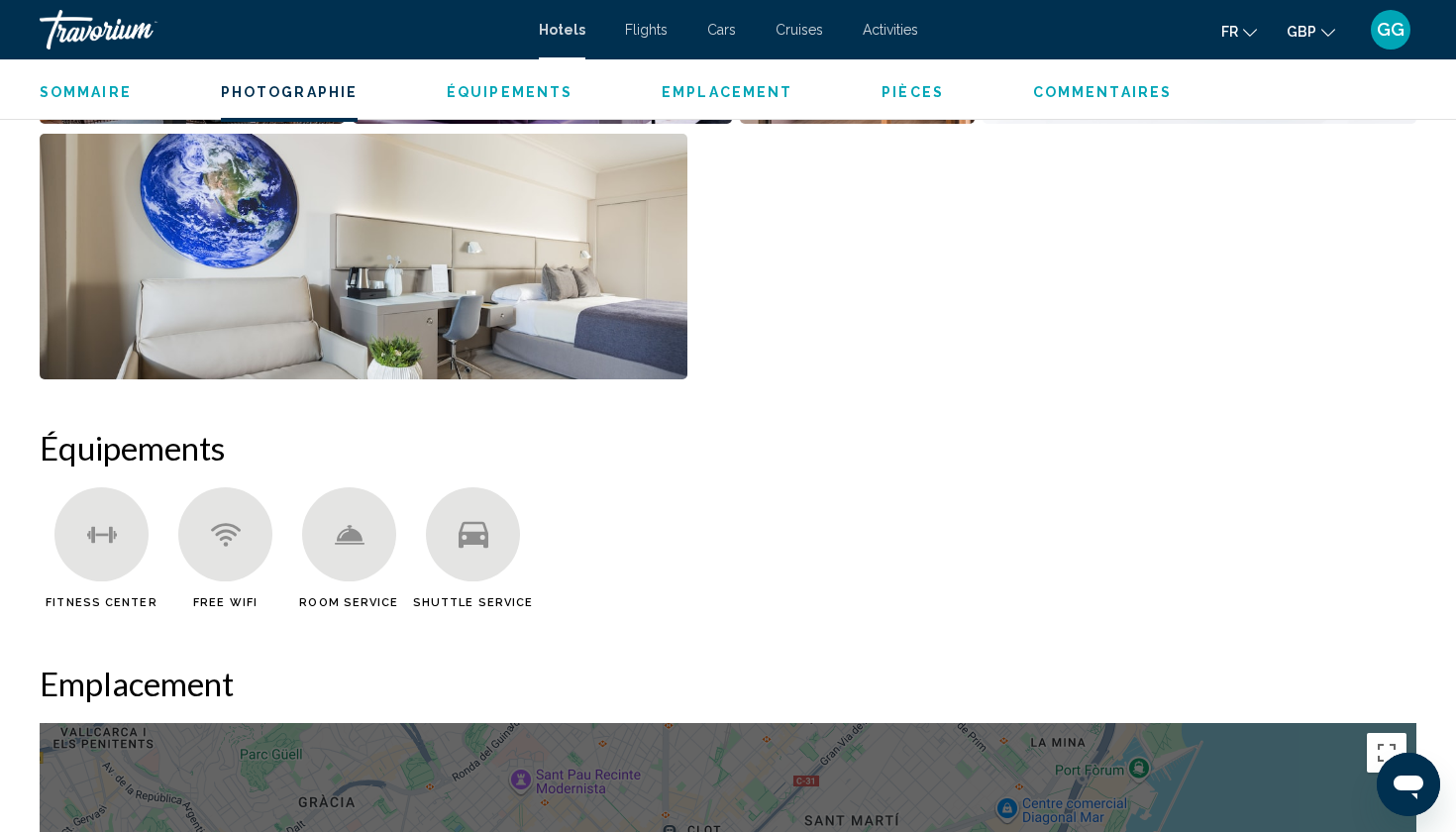 scroll, scrollTop: 1194, scrollLeft: 0, axis: vertical 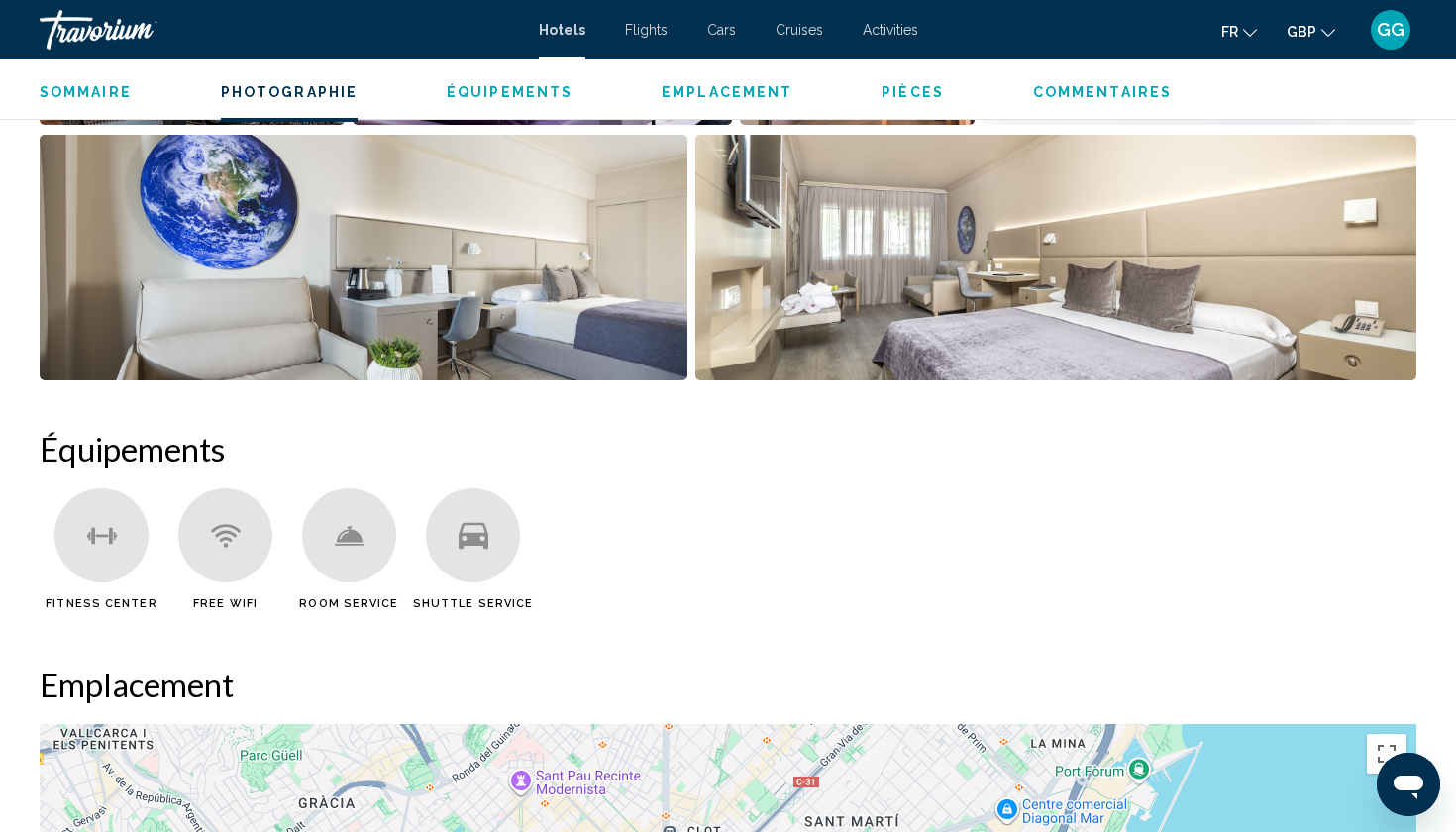 click on "Emplacement" at bounding box center [727, 92] 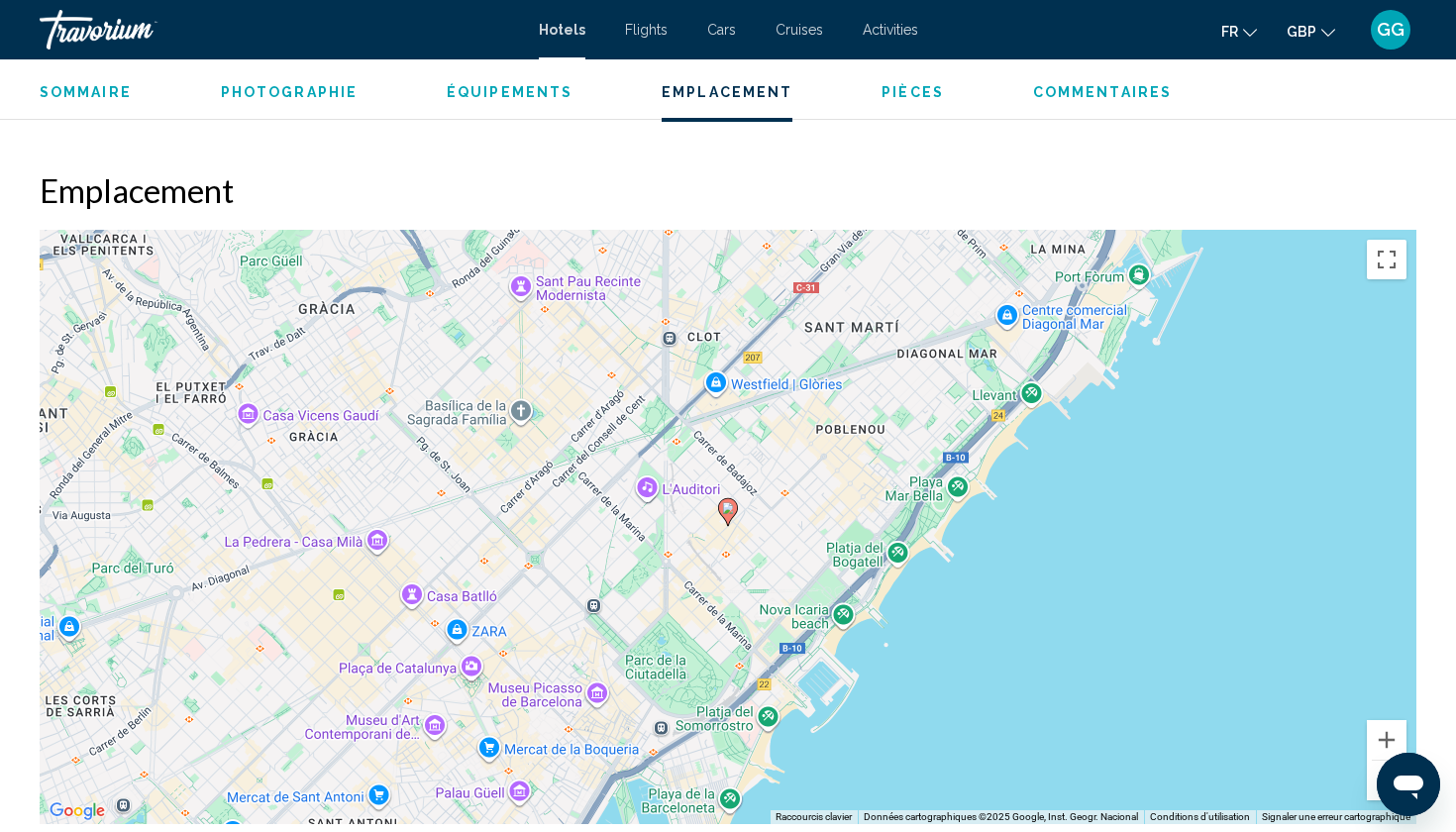 scroll, scrollTop: 1739, scrollLeft: 0, axis: vertical 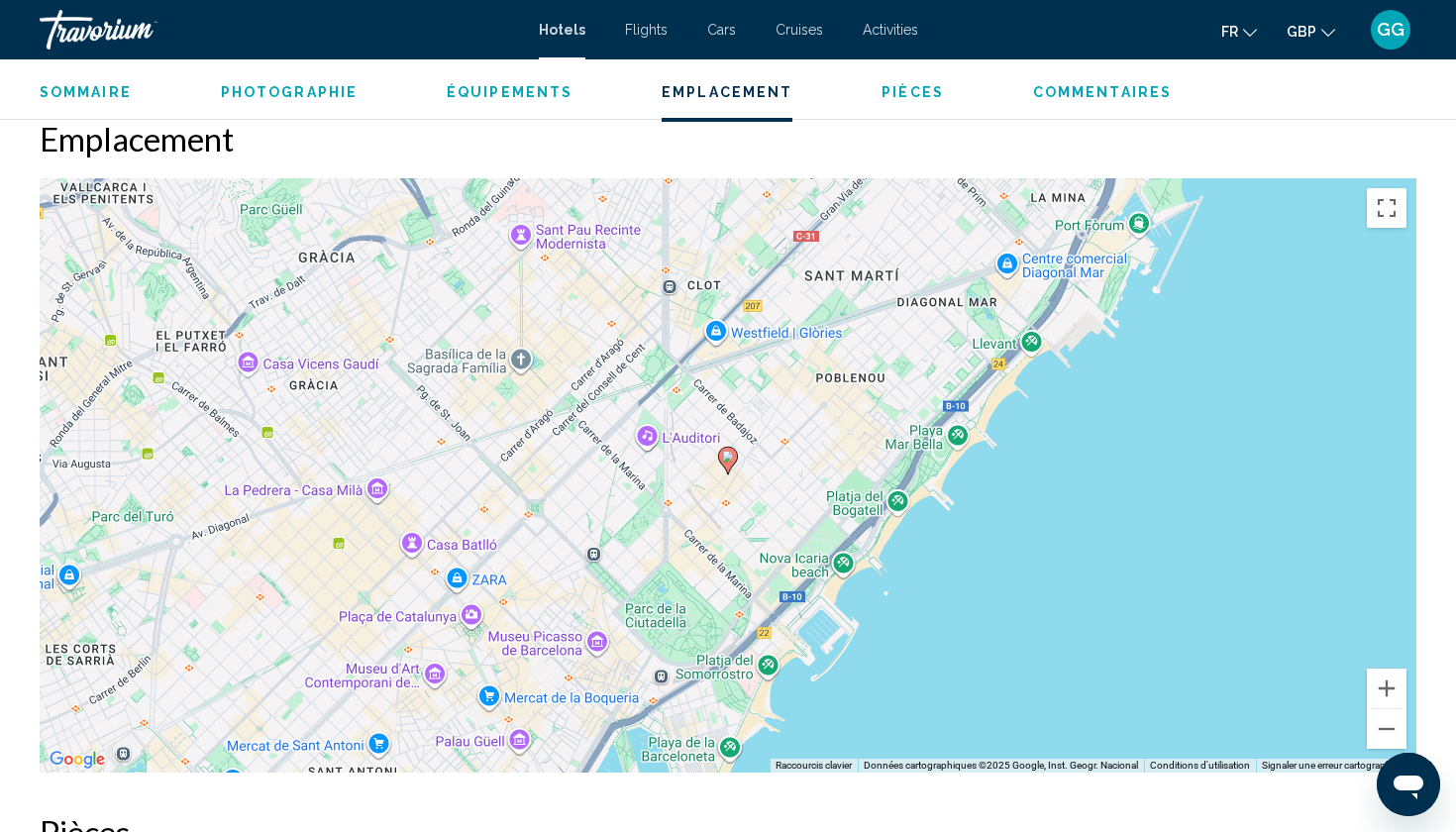 click on "Emplacement" at bounding box center (727, 92) 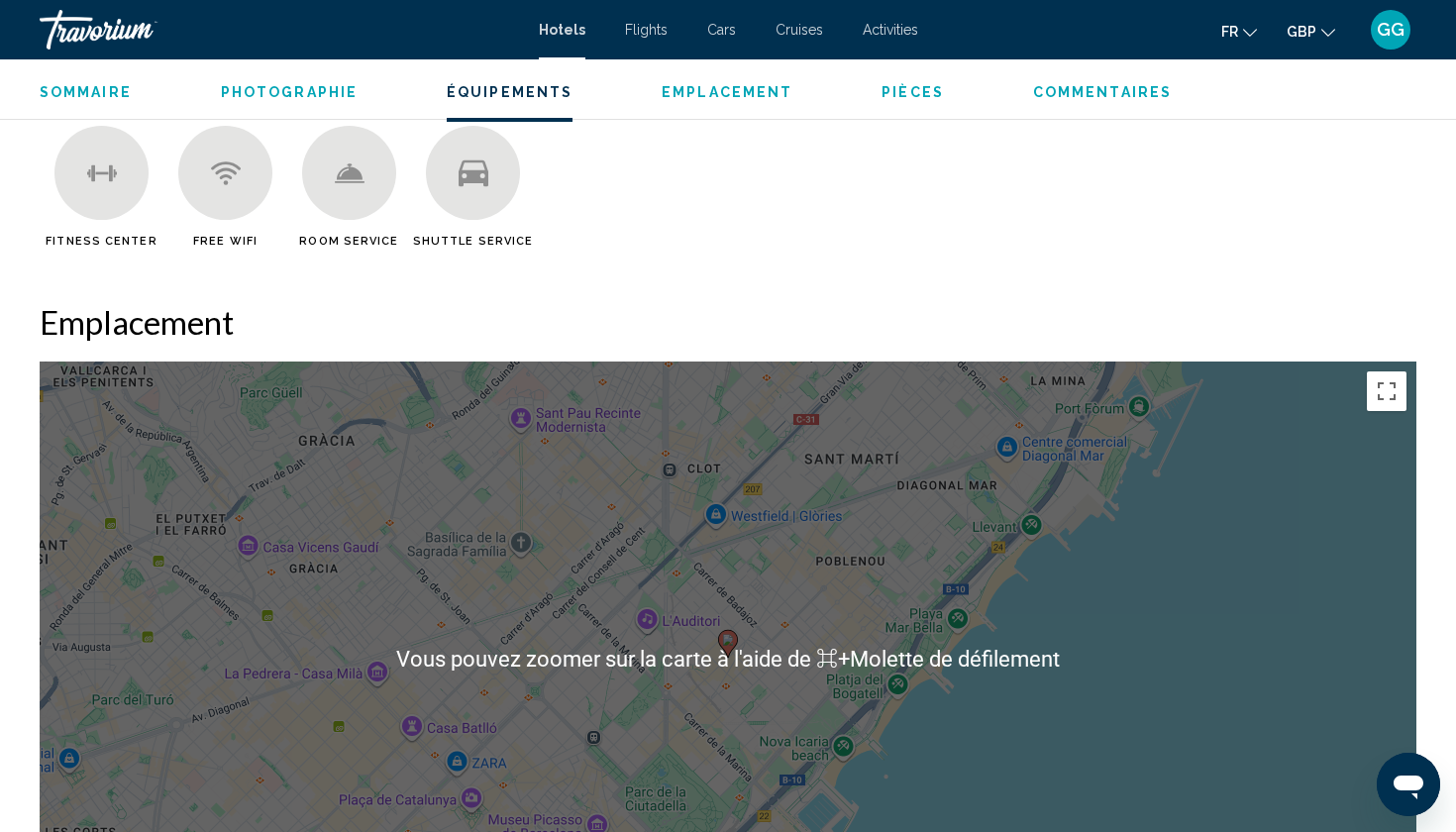 scroll, scrollTop: 1563, scrollLeft: 0, axis: vertical 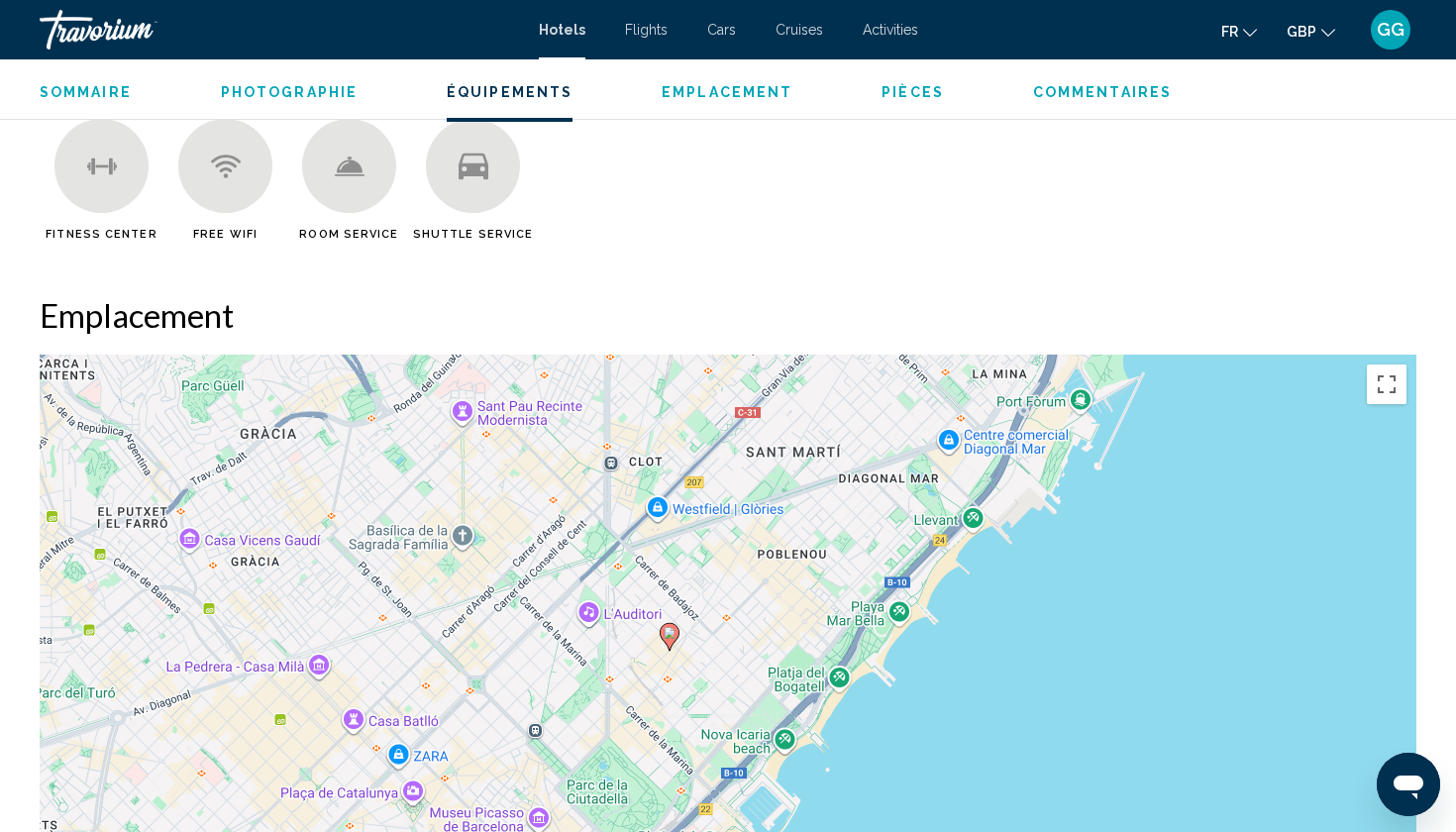 drag, startPoint x: 664, startPoint y: 797, endPoint x: 605, endPoint y: 797, distance: 59 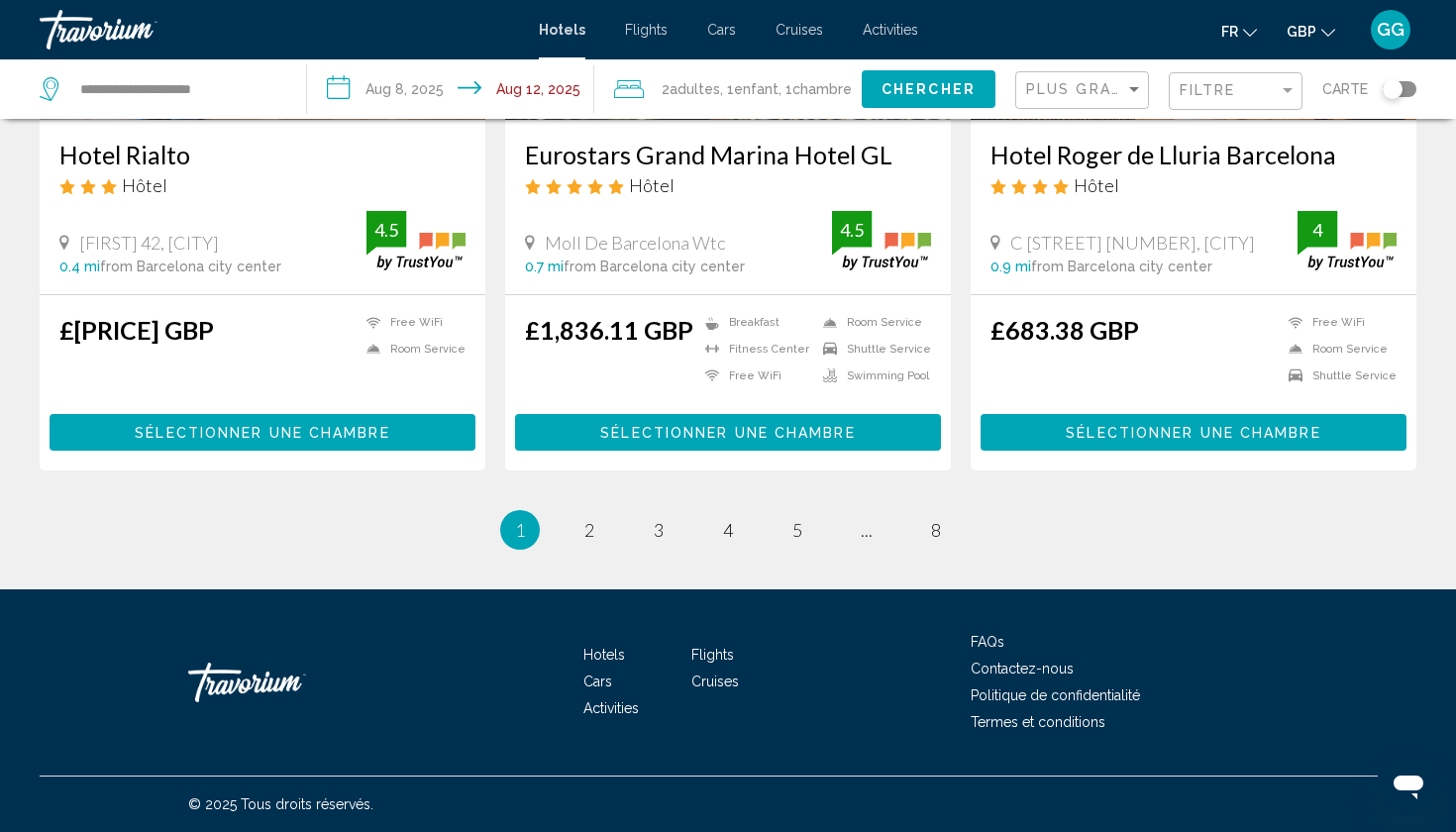 scroll, scrollTop: 2510, scrollLeft: 0, axis: vertical 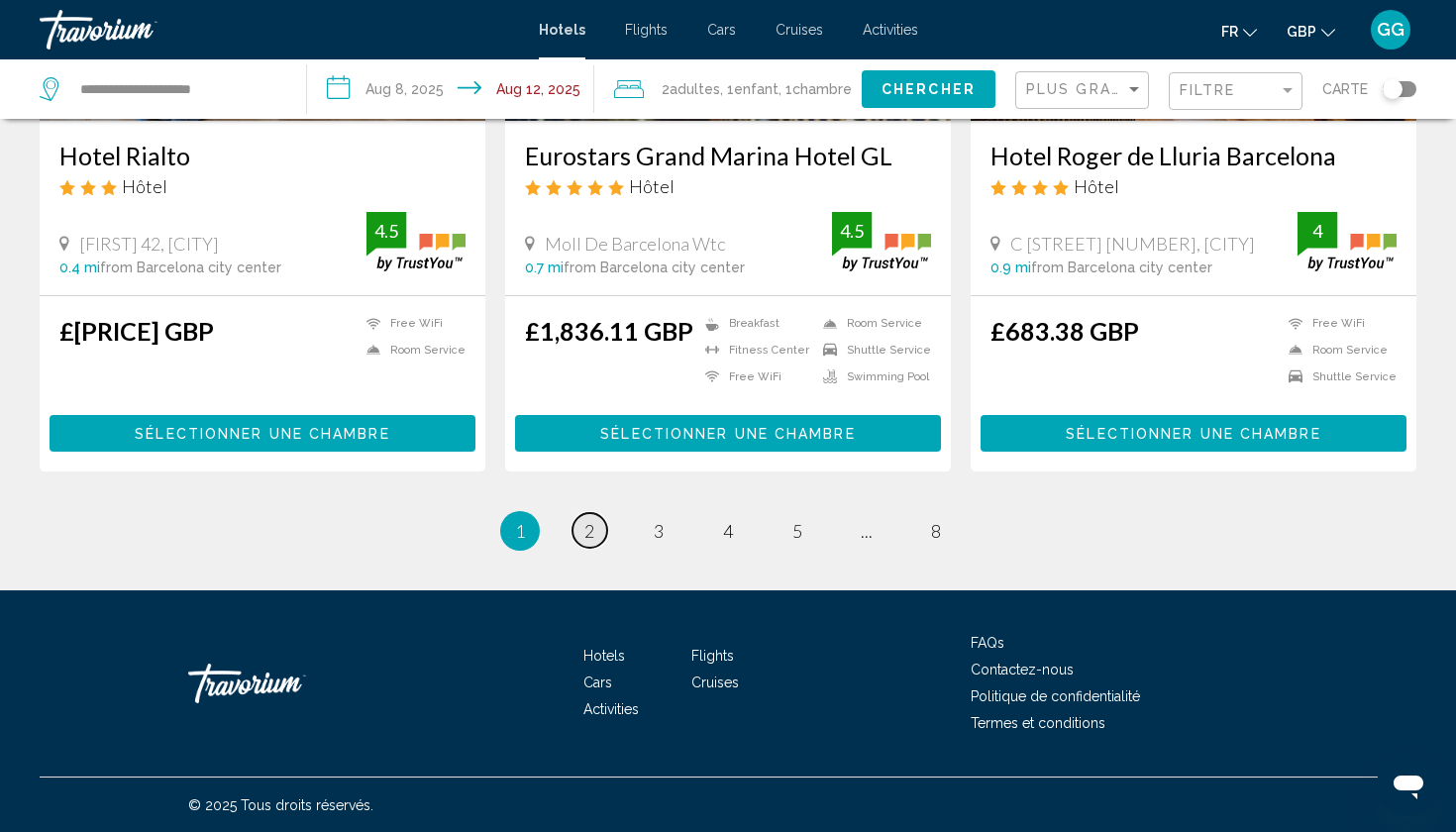 click on "page  2" at bounding box center (589, 530) 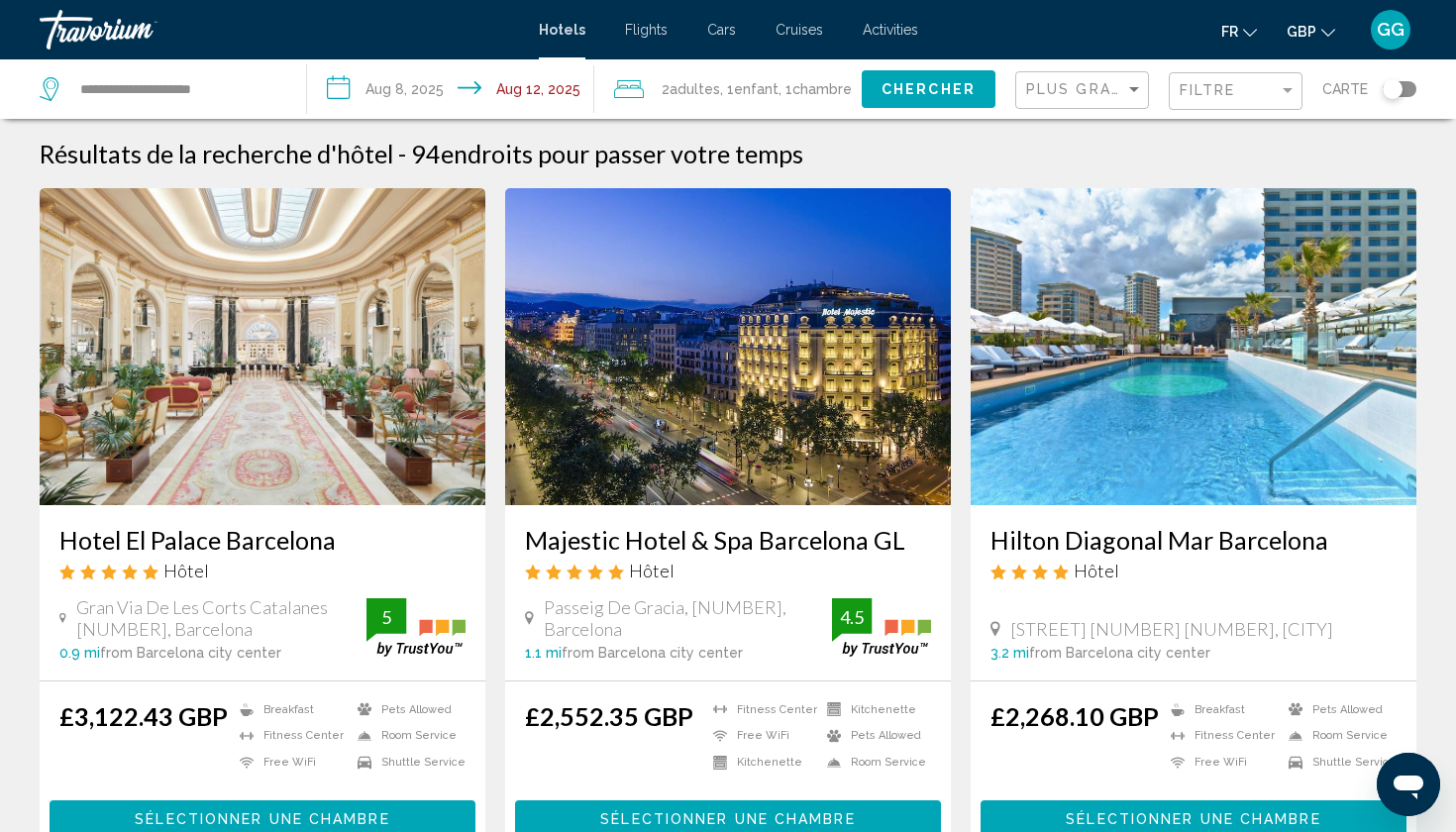 click on "Majestic Hotel & Spa Barcelona GL" at bounding box center [728, 540] 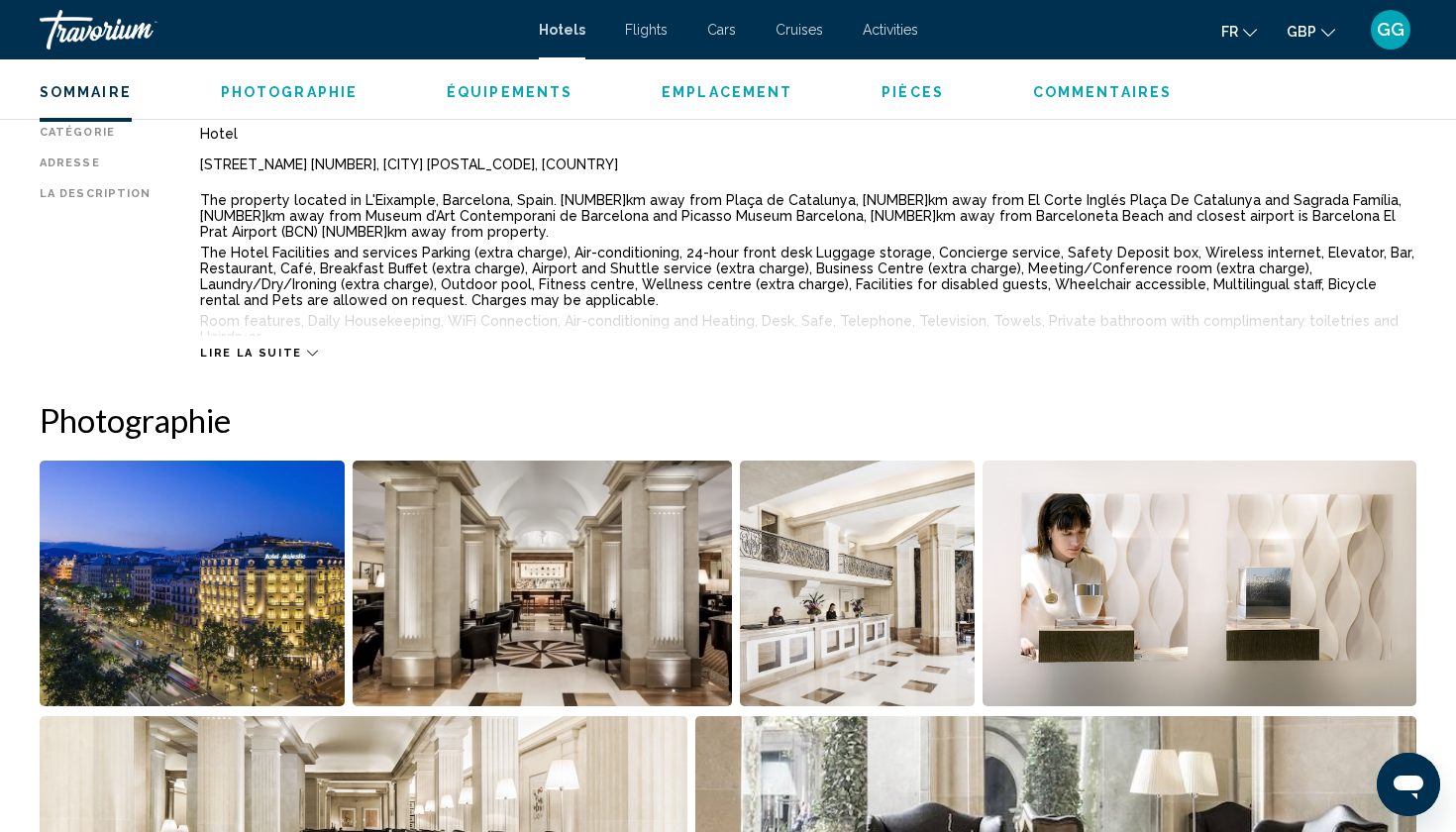 scroll, scrollTop: 663, scrollLeft: 0, axis: vertical 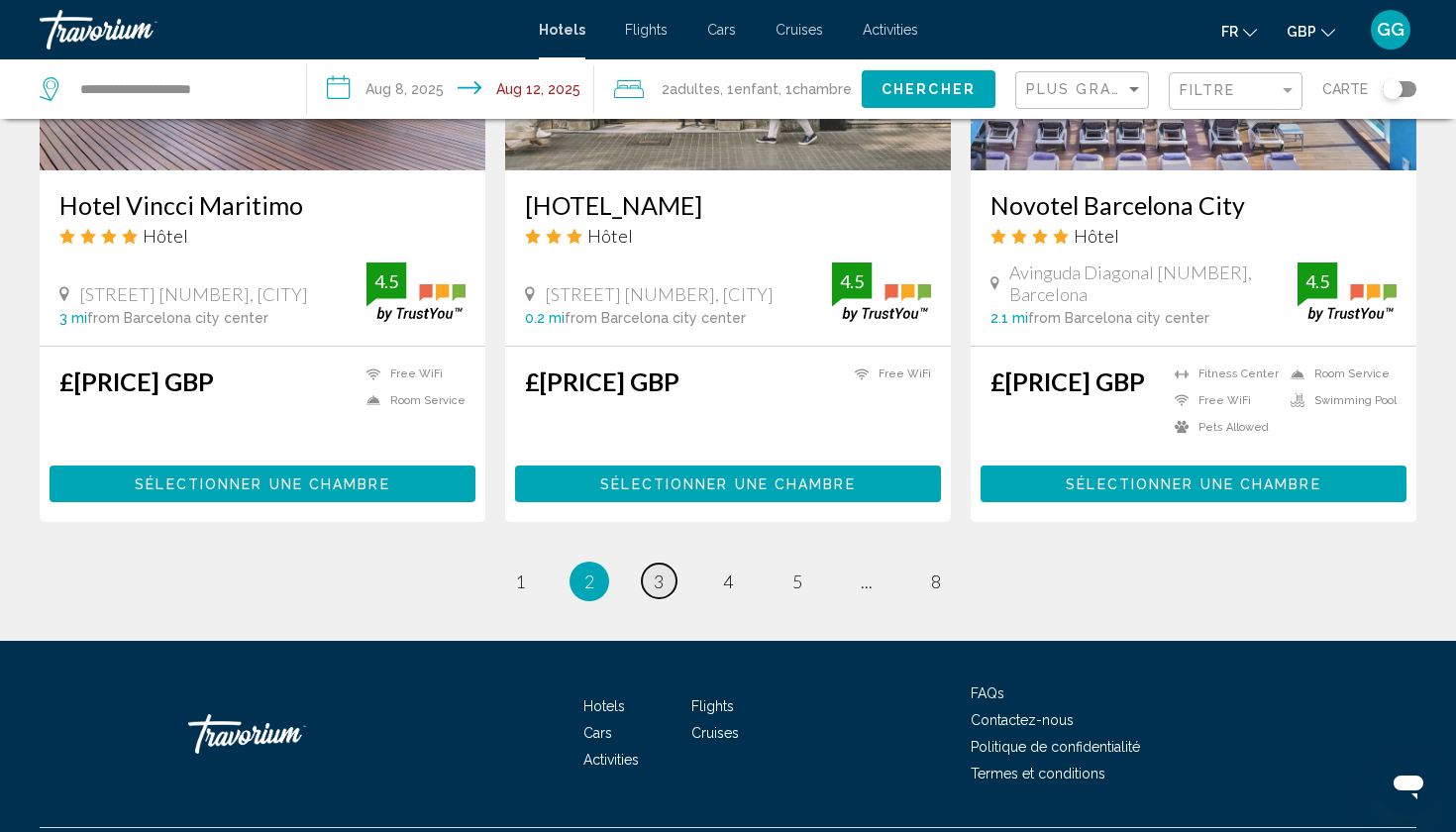 click on "3" at bounding box center (659, 581) 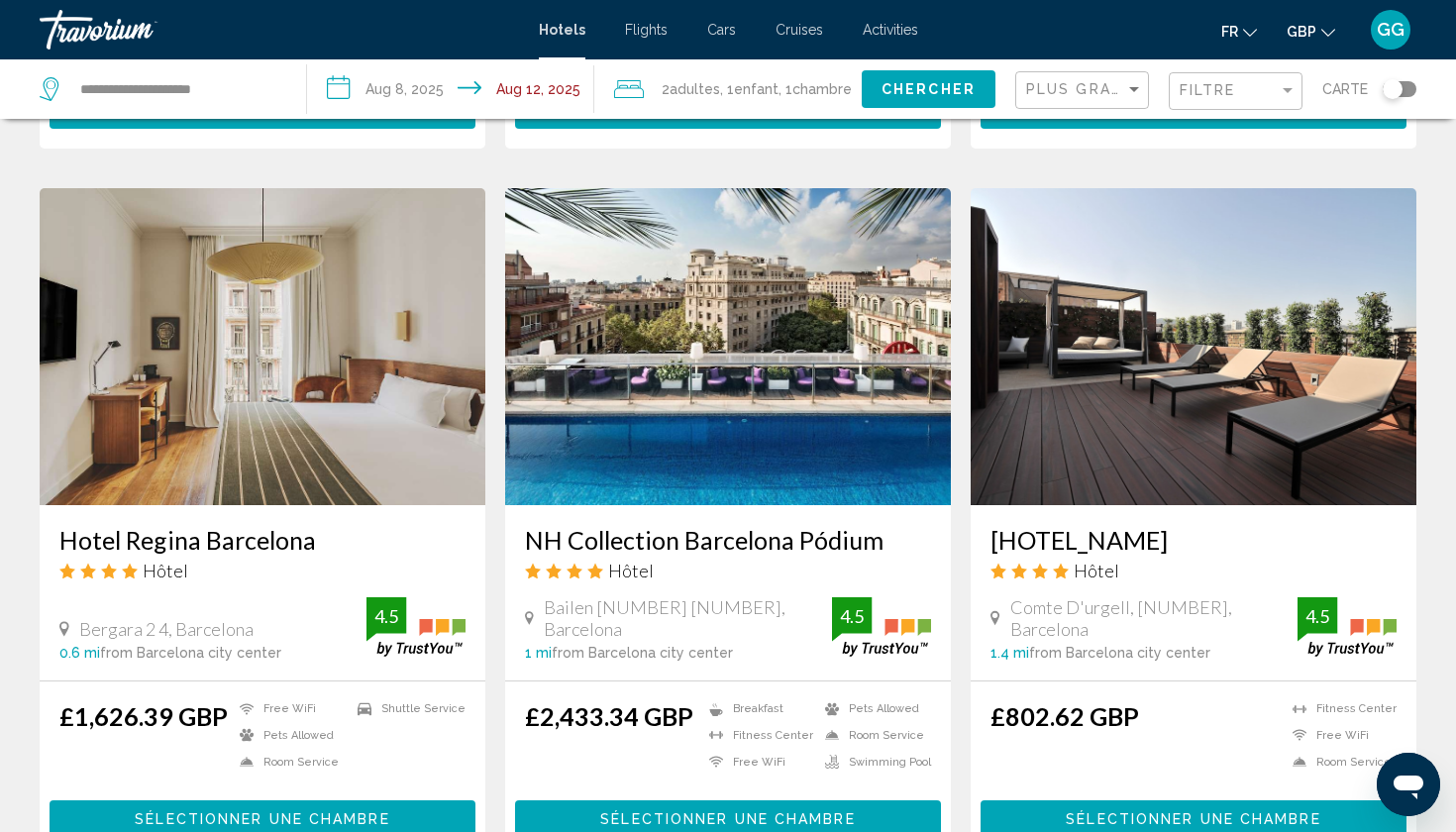 scroll, scrollTop: 2156, scrollLeft: 0, axis: vertical 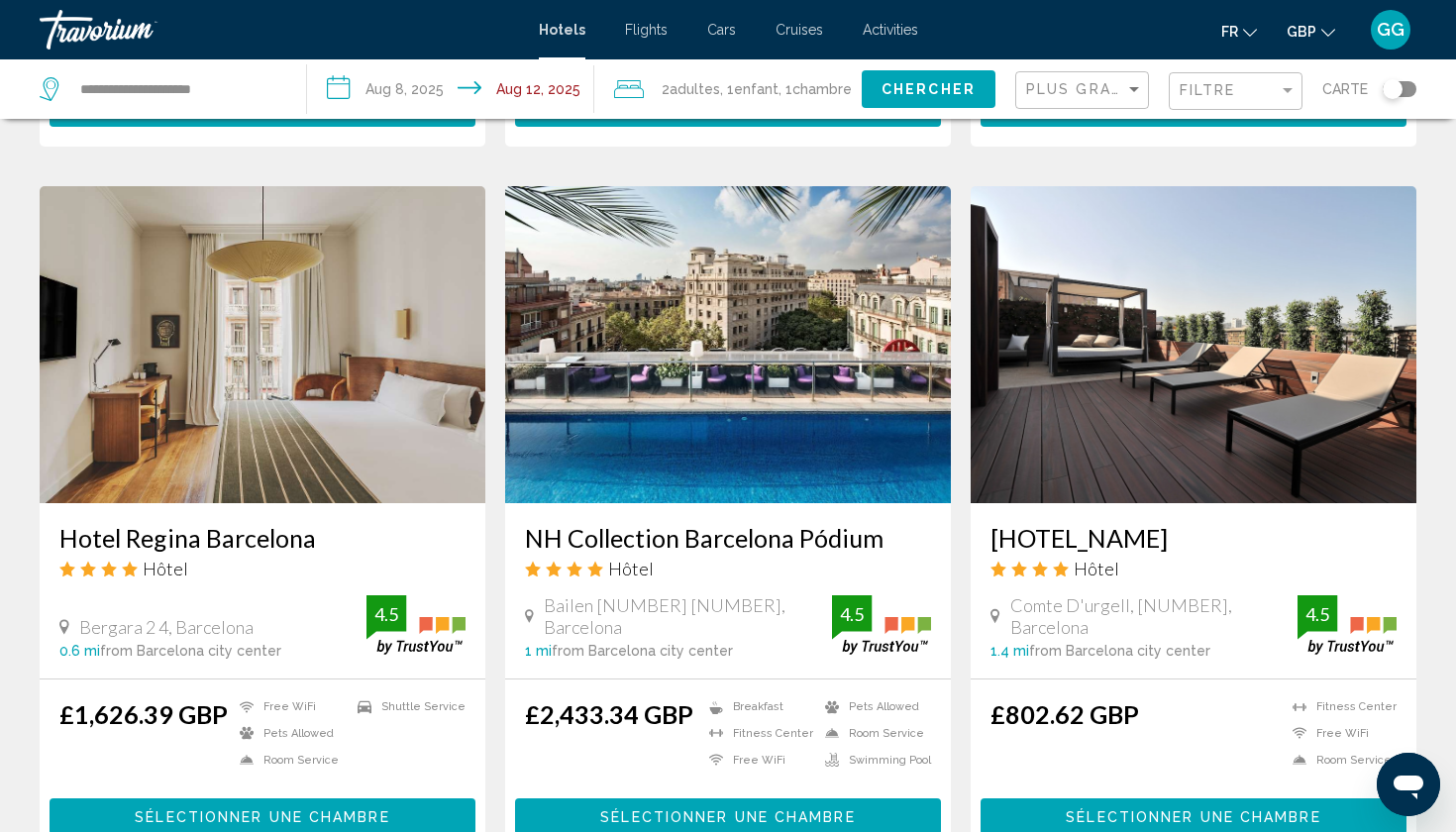 click at bounding box center [1194, 345] 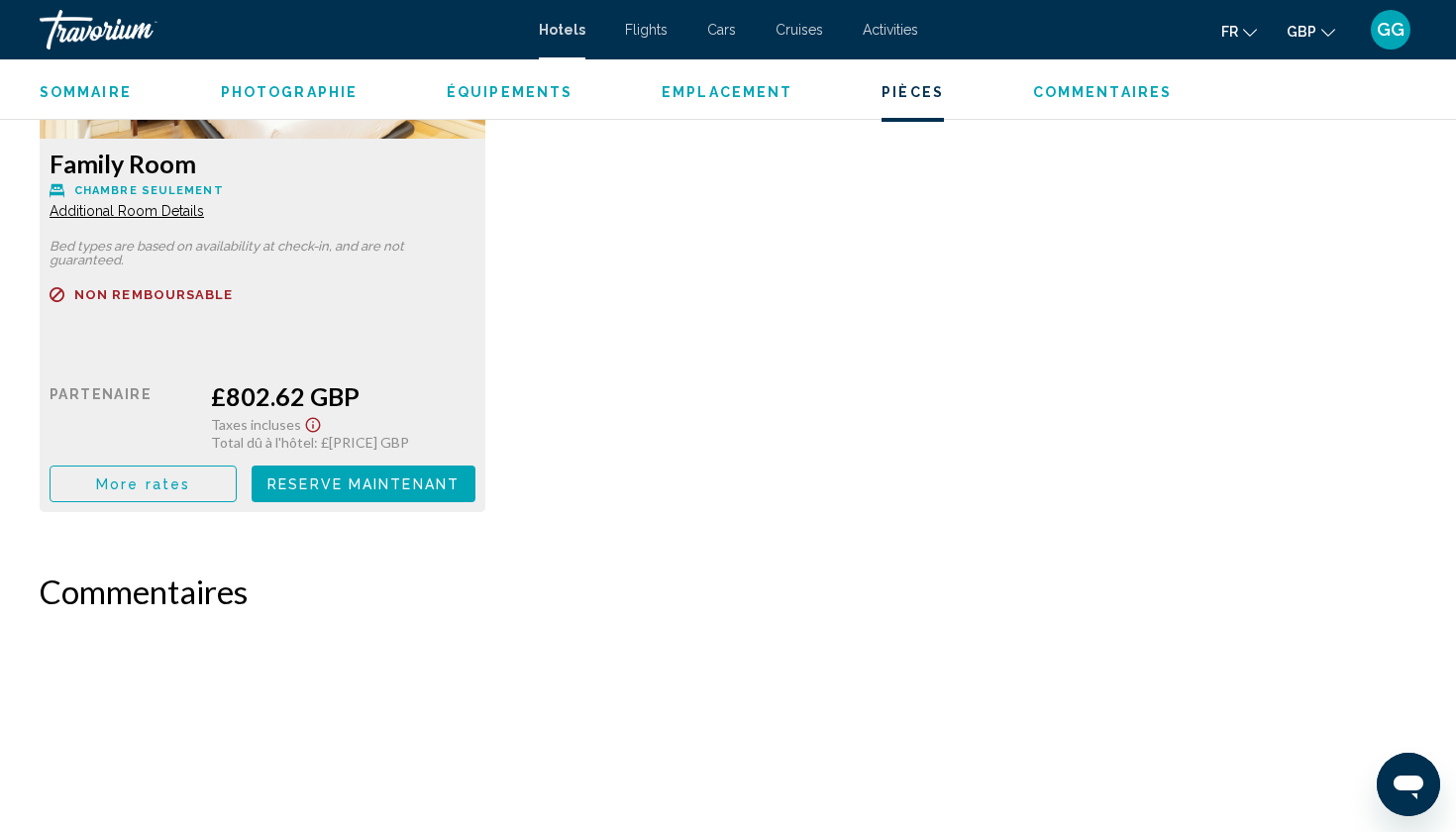 scroll, scrollTop: 2917, scrollLeft: 0, axis: vertical 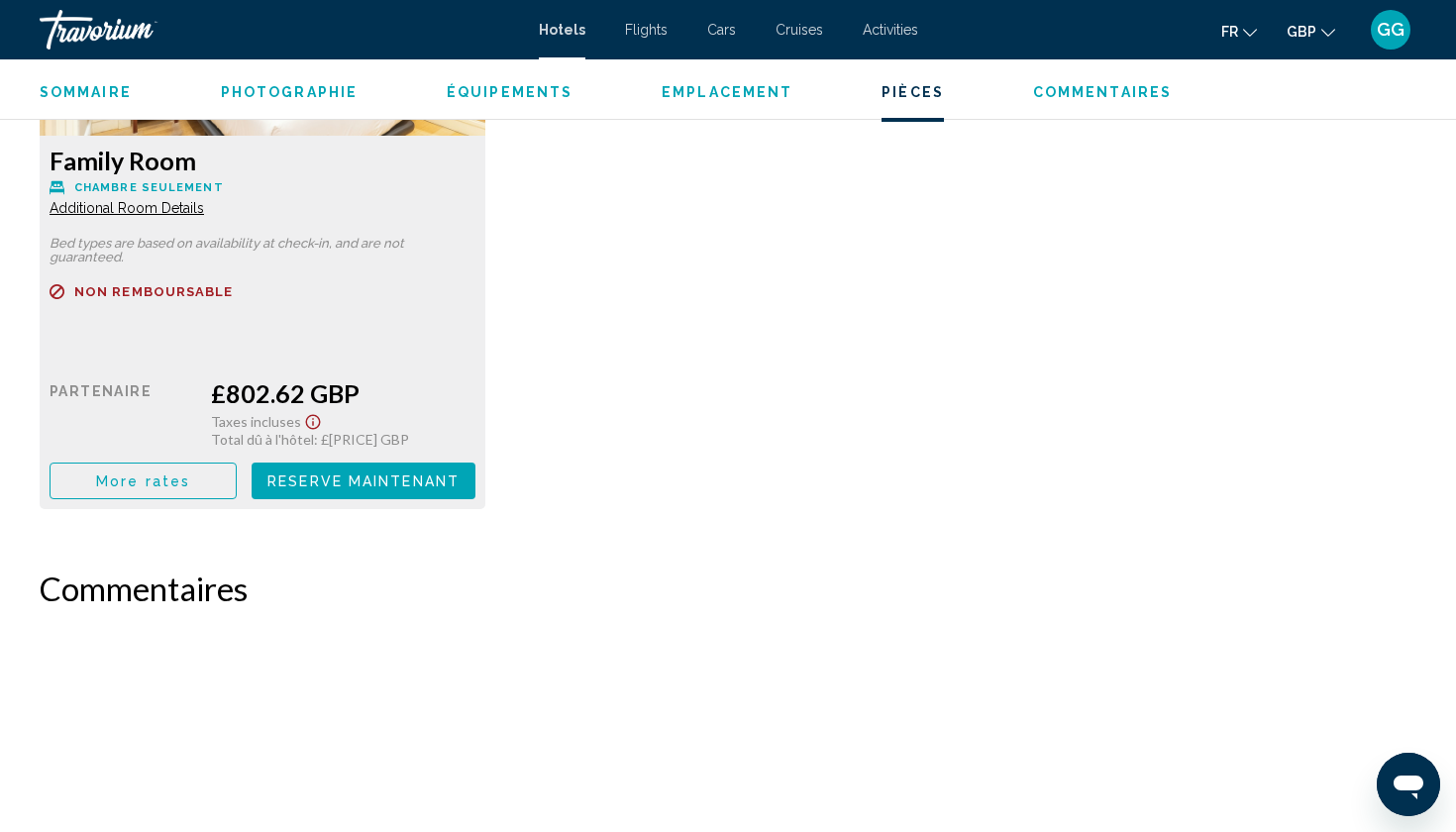 click 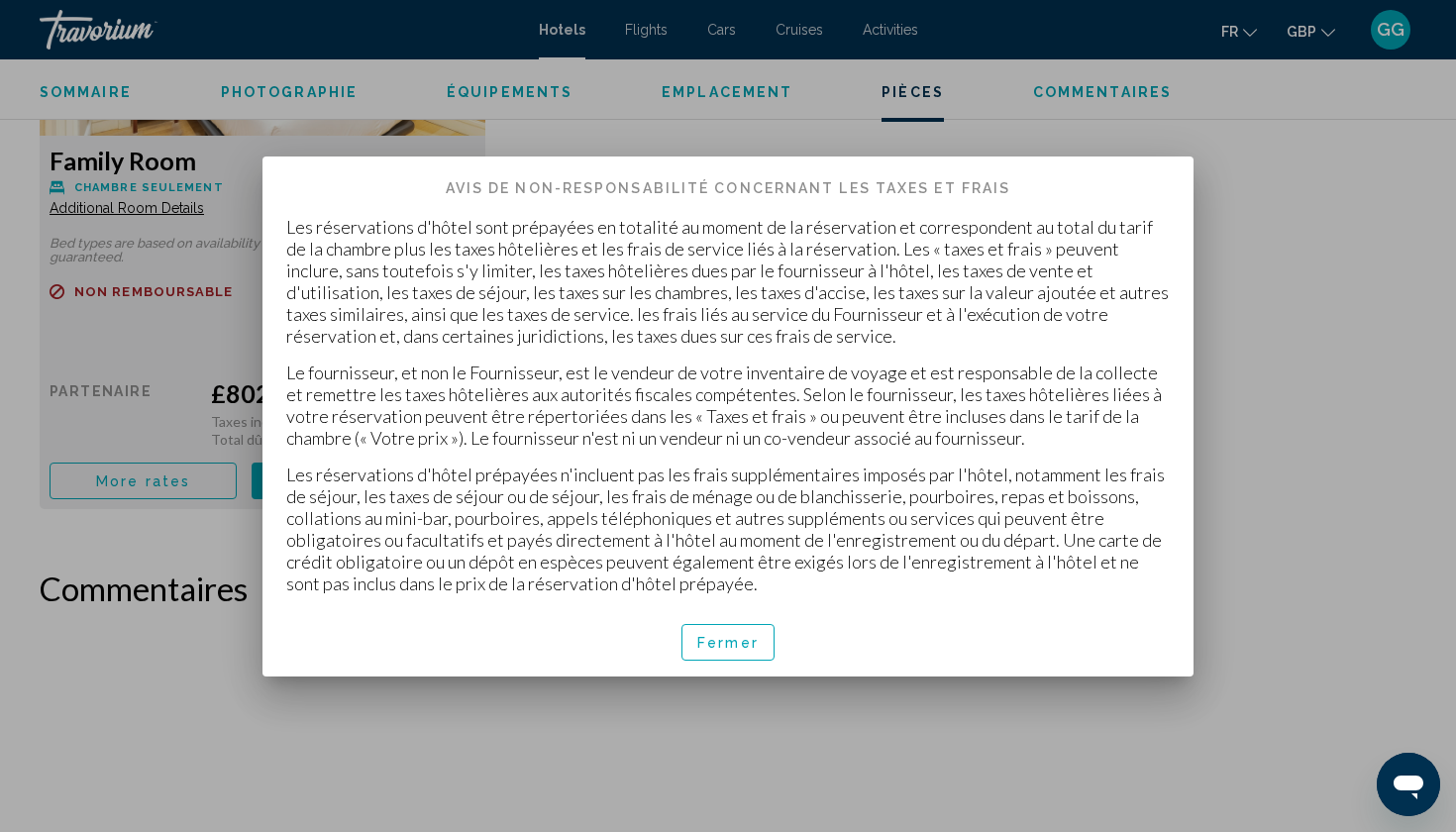 click at bounding box center (728, 416) 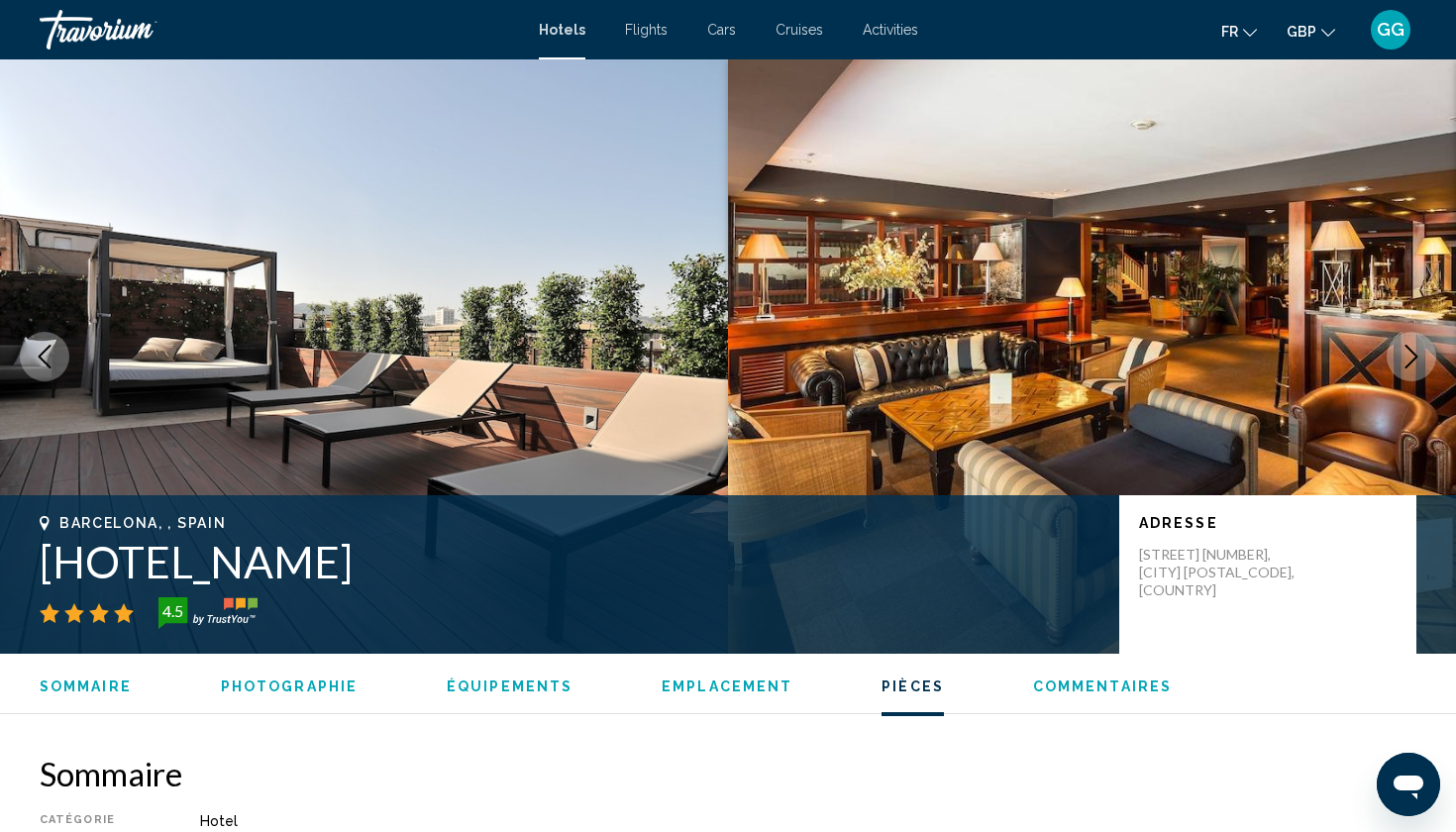 scroll, scrollTop: 2917, scrollLeft: 0, axis: vertical 